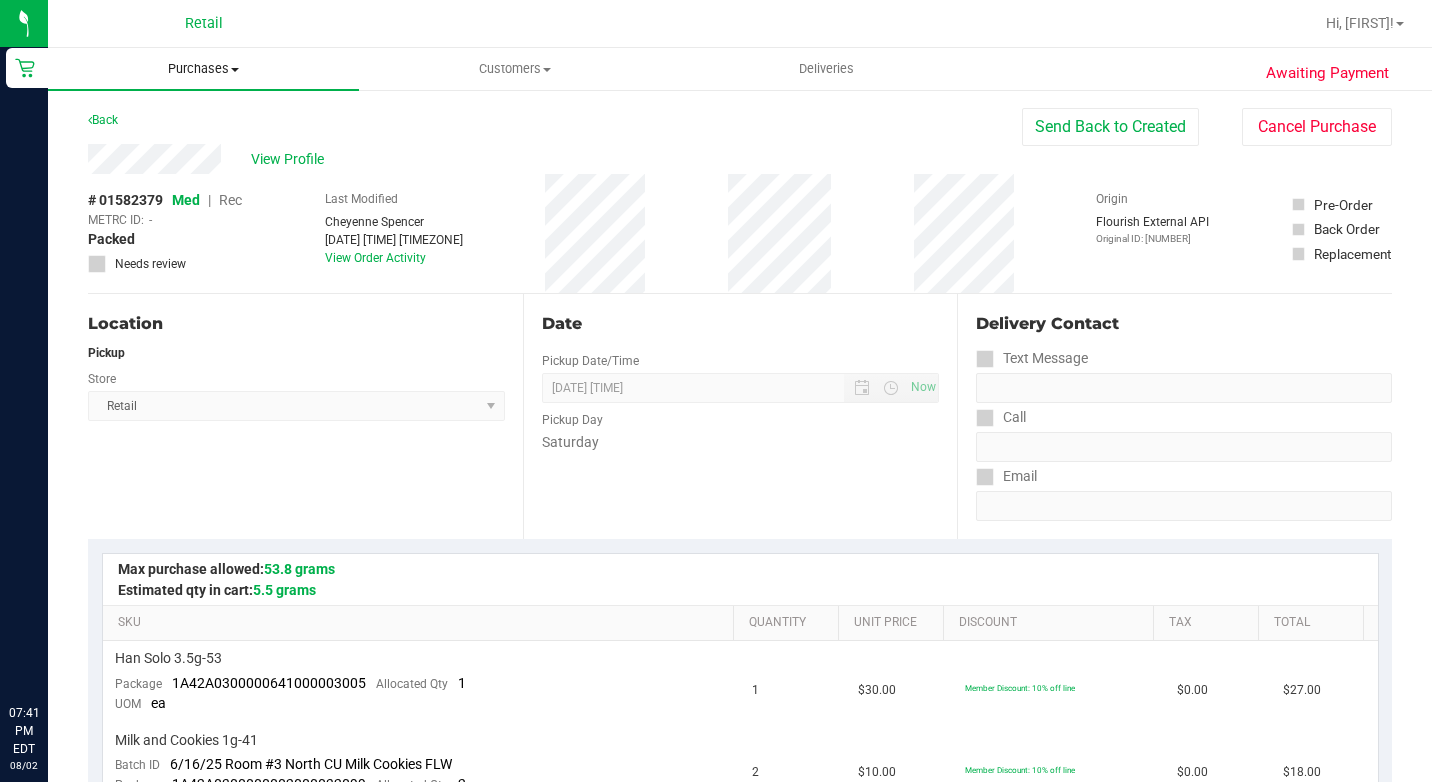 scroll, scrollTop: 0, scrollLeft: 0, axis: both 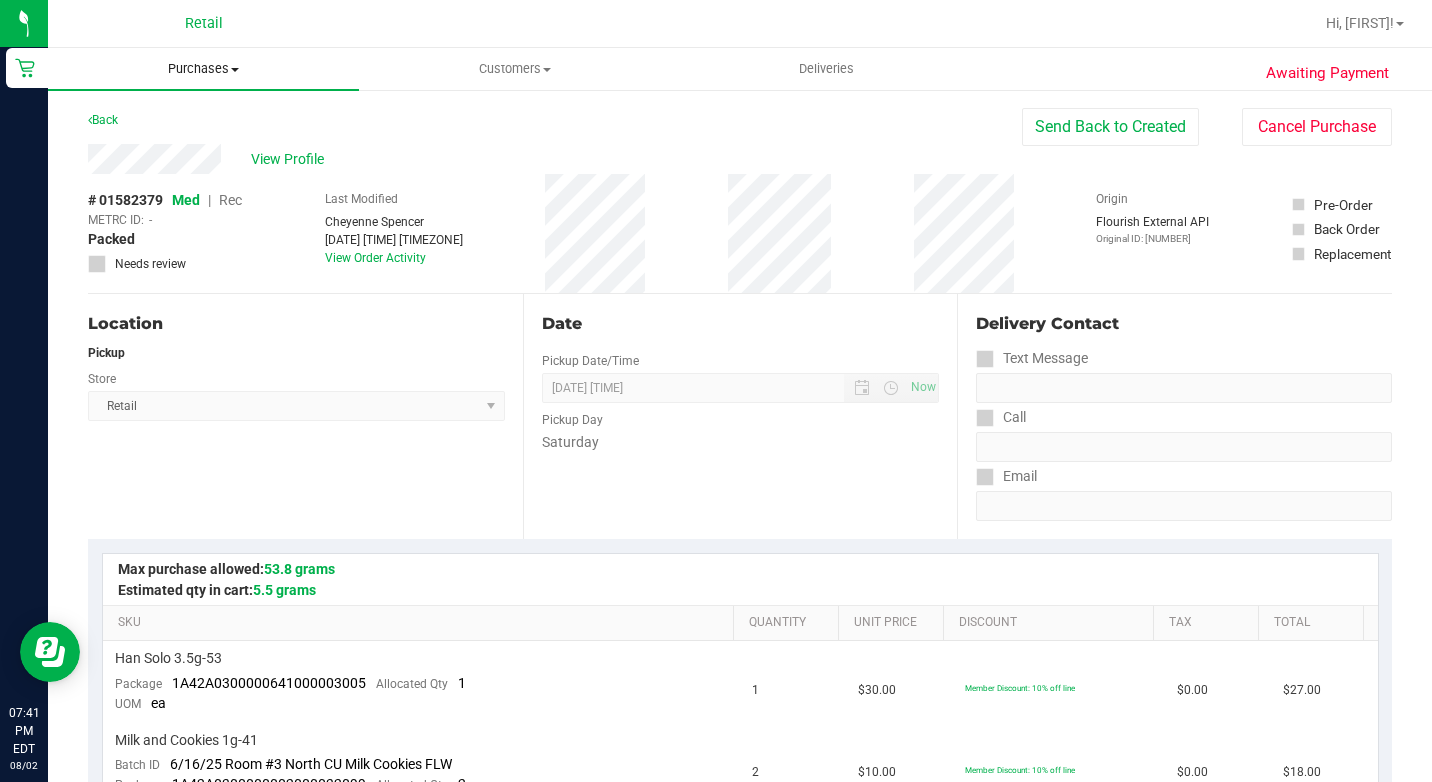 click on "Purchases" at bounding box center [203, 69] 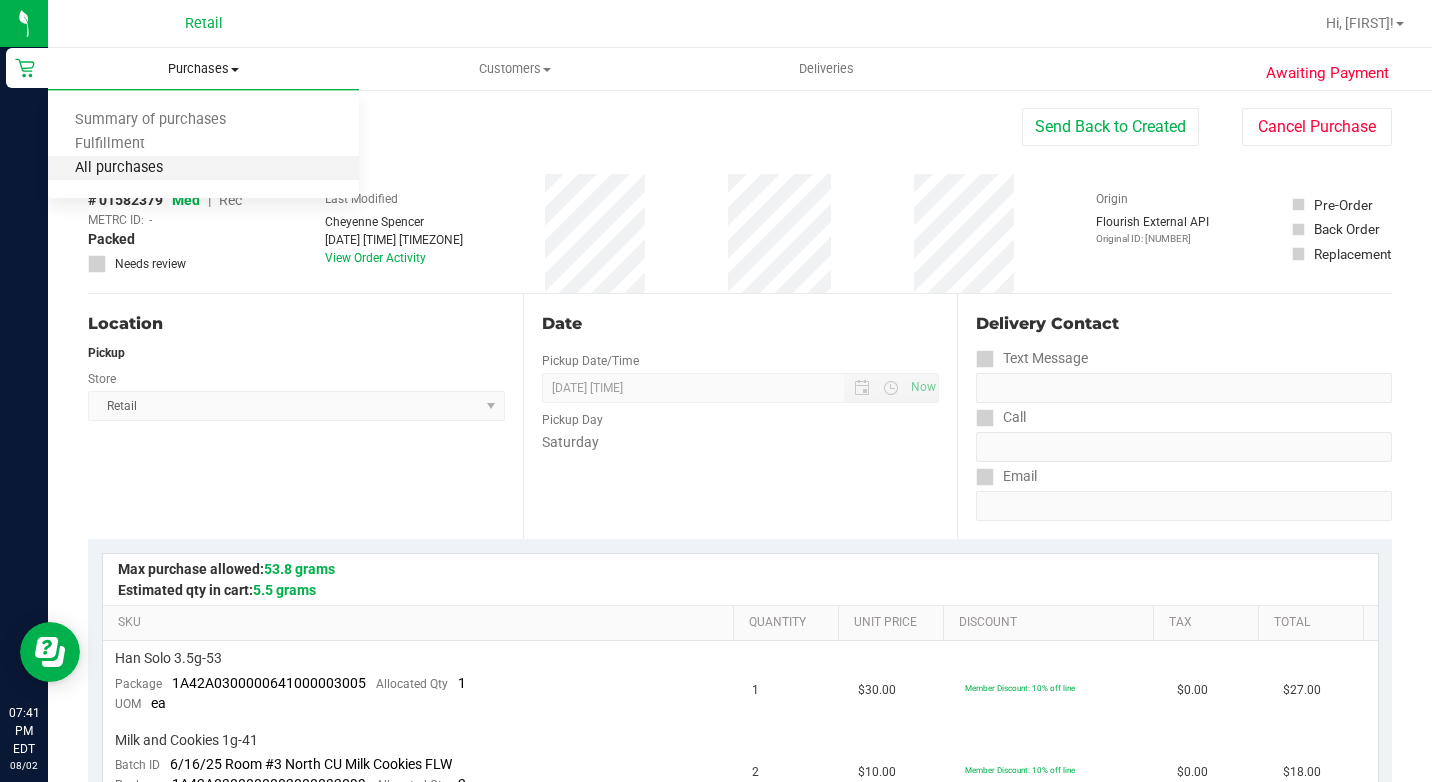 click on "All purchases" at bounding box center [119, 168] 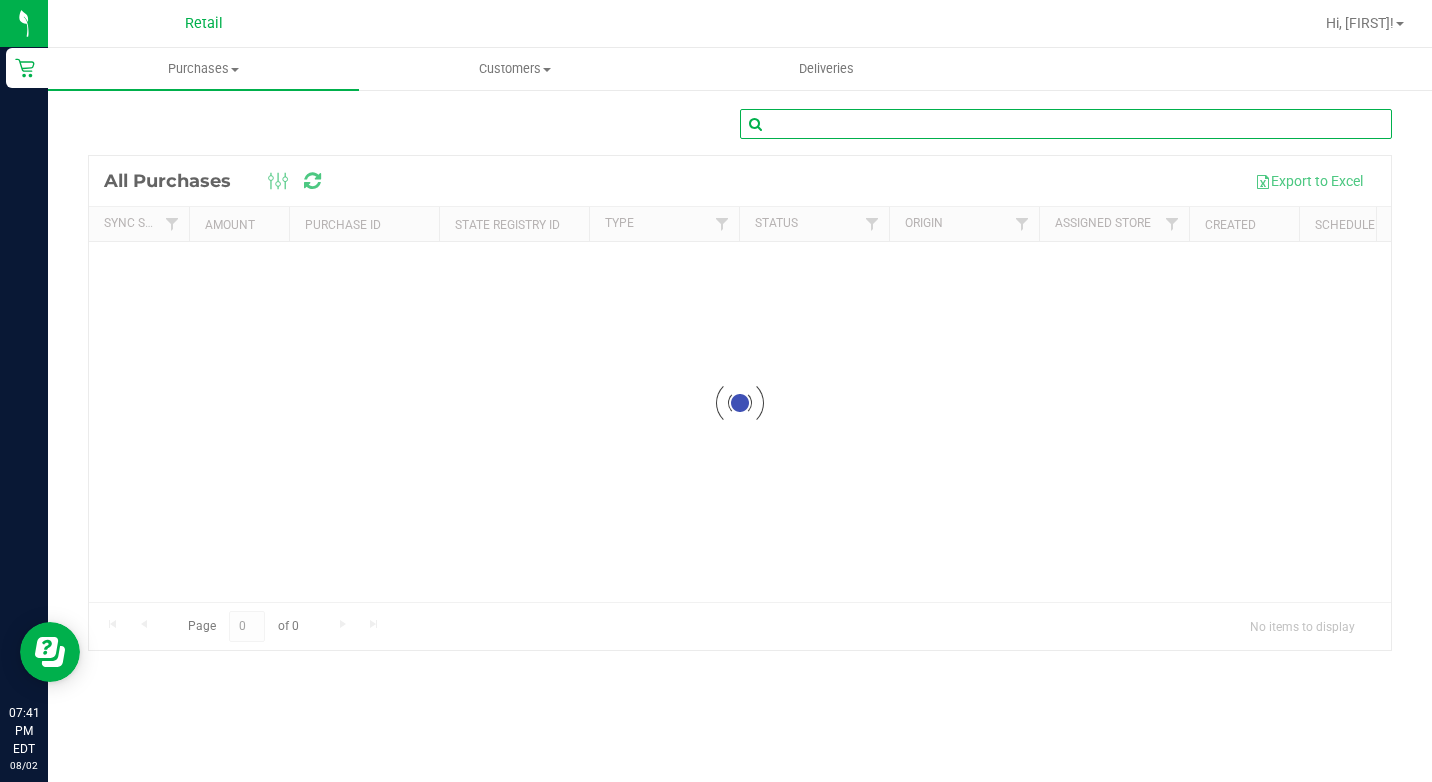 click at bounding box center [1066, 124] 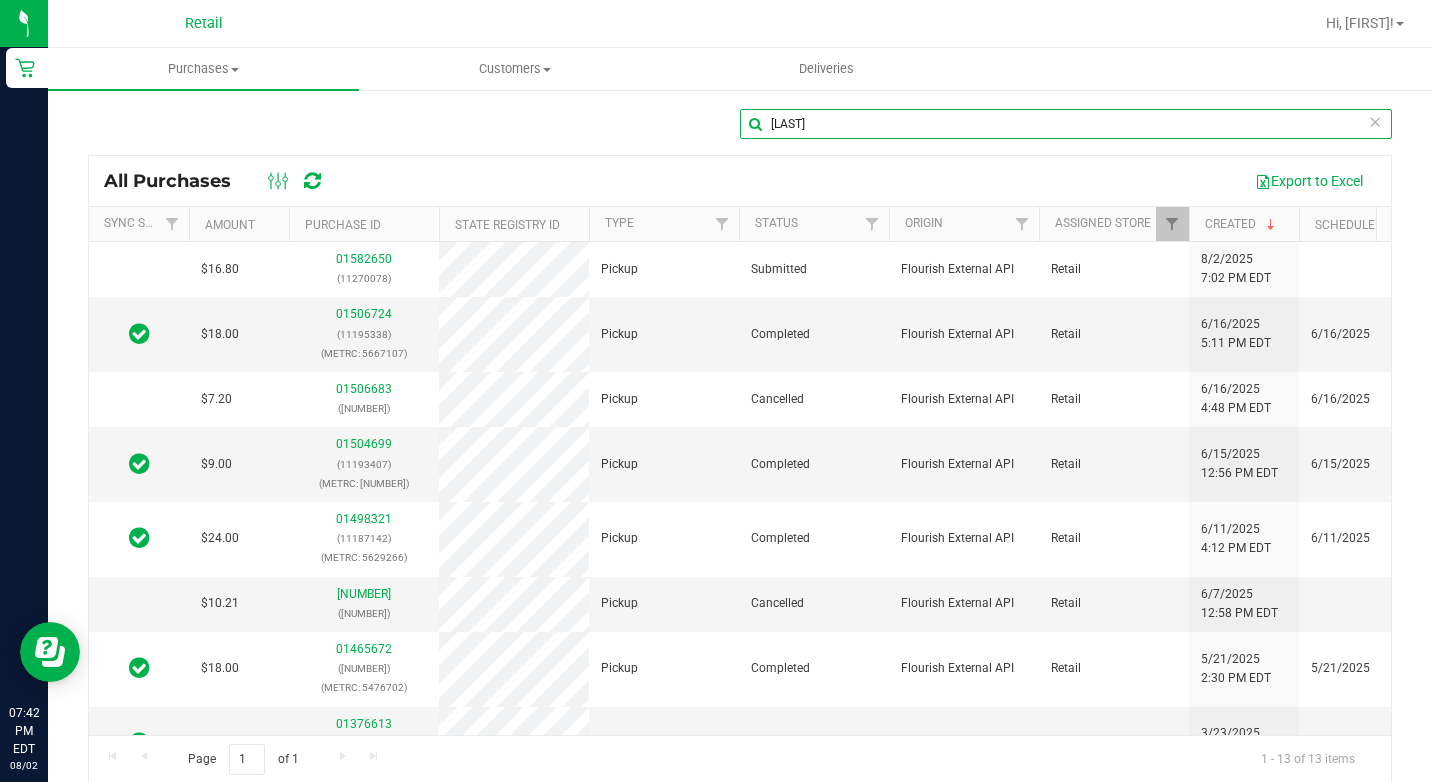 scroll, scrollTop: 0, scrollLeft: 42, axis: horizontal 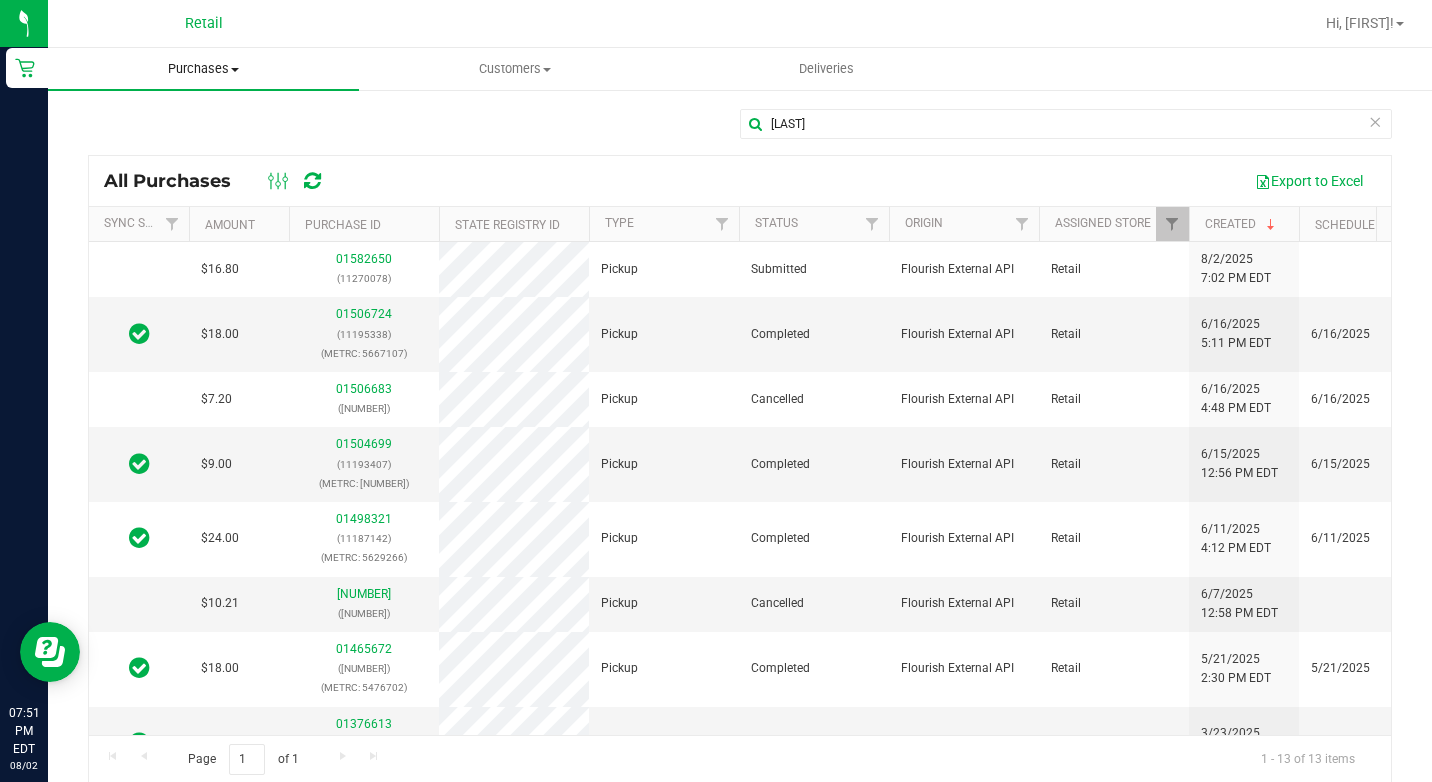 click on "Purchases" at bounding box center [203, 69] 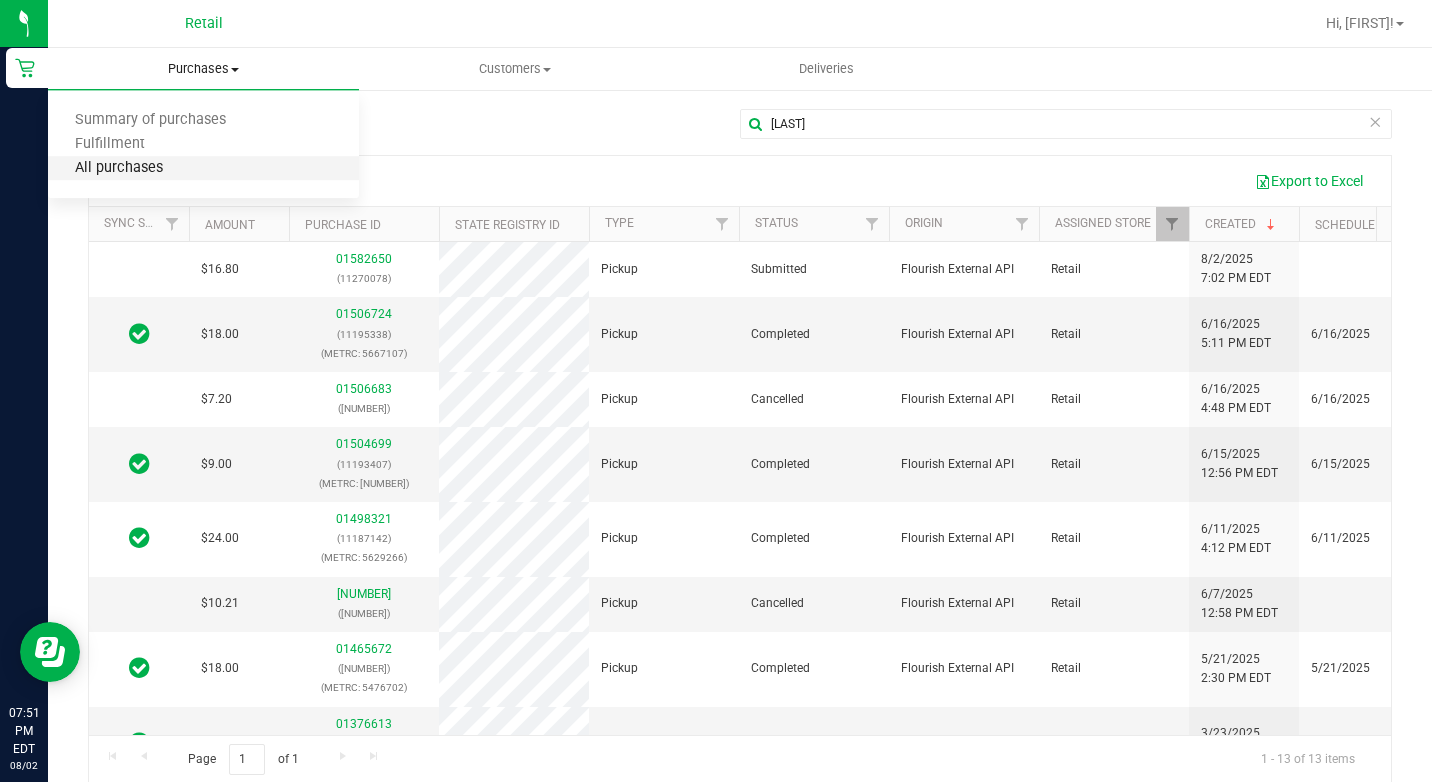 click on "All purchases" at bounding box center [119, 168] 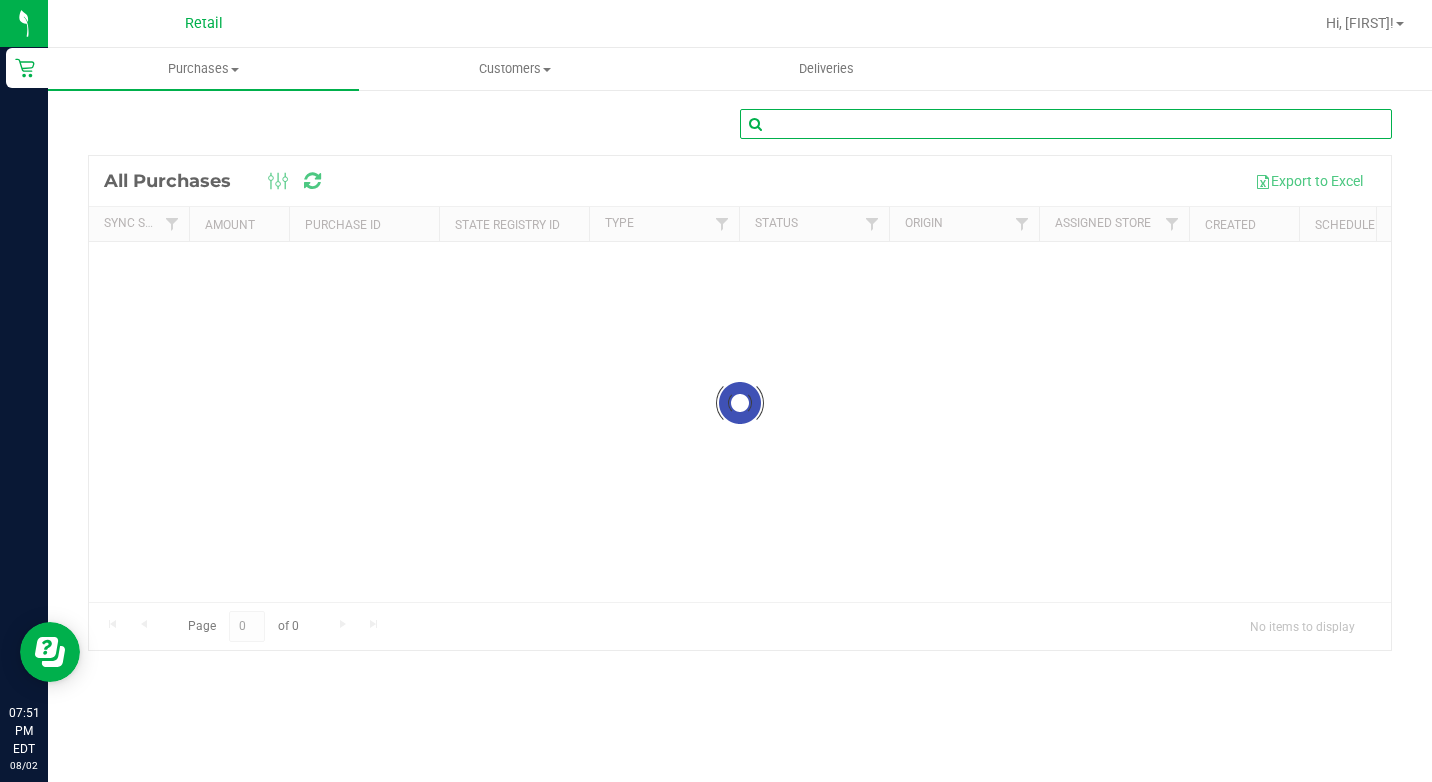 click at bounding box center (1066, 124) 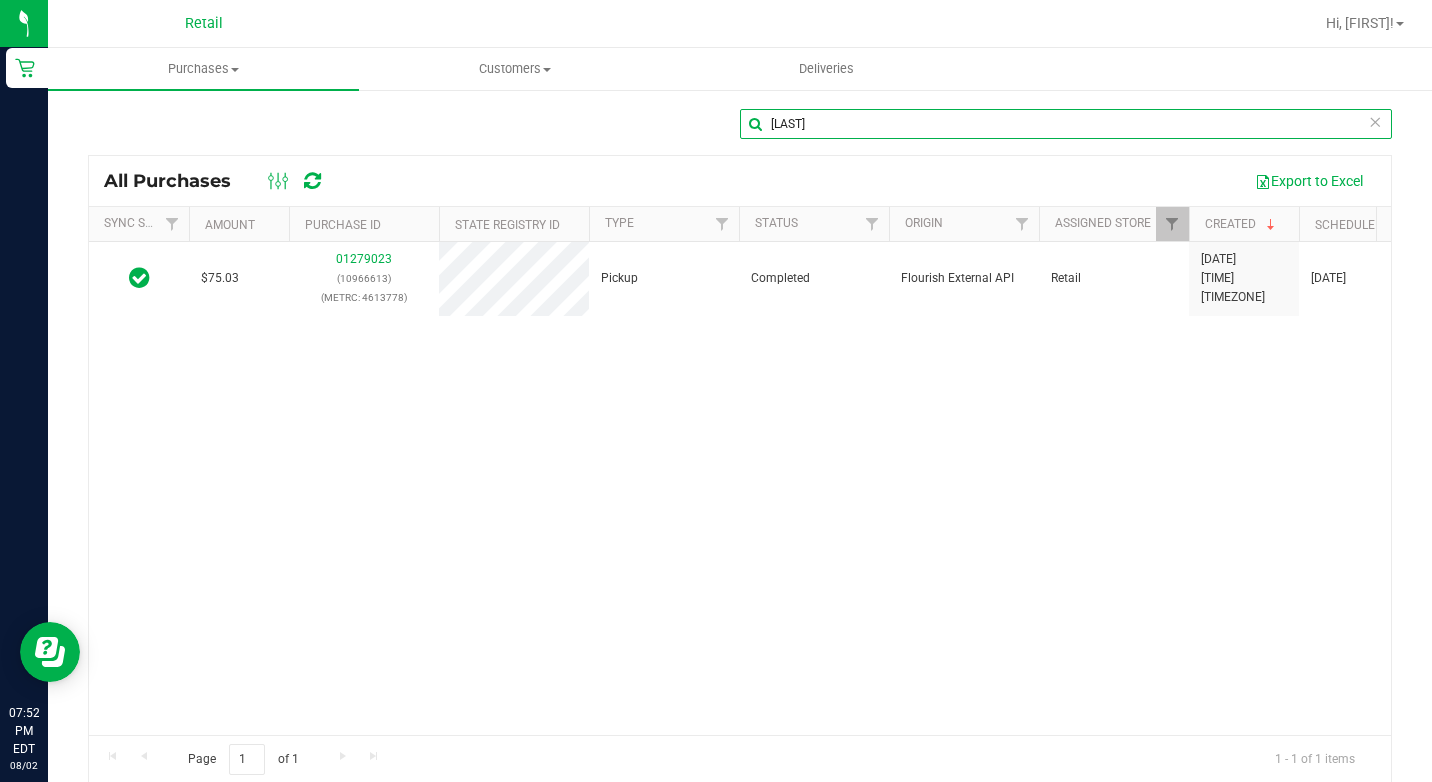 scroll, scrollTop: 0, scrollLeft: 17, axis: horizontal 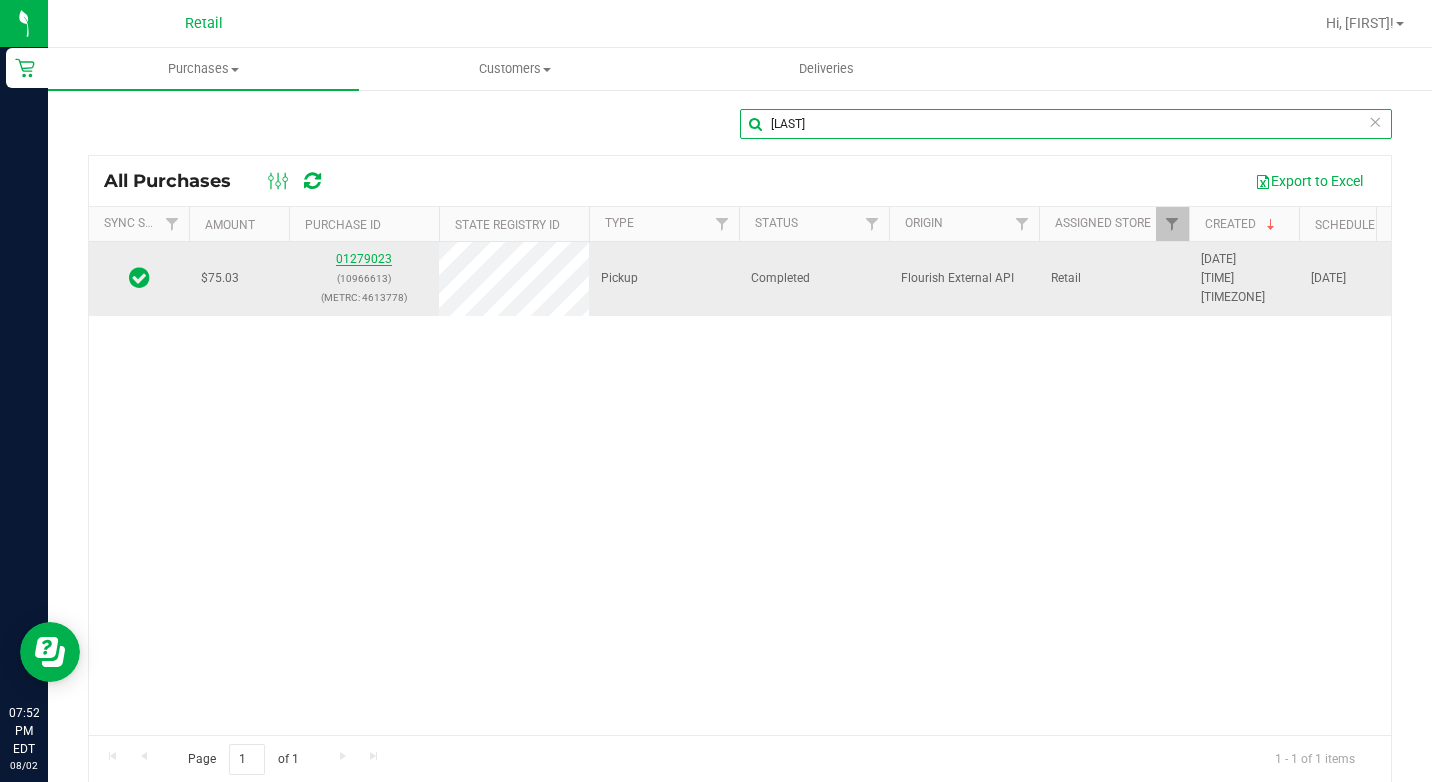 type on "[LAST]" 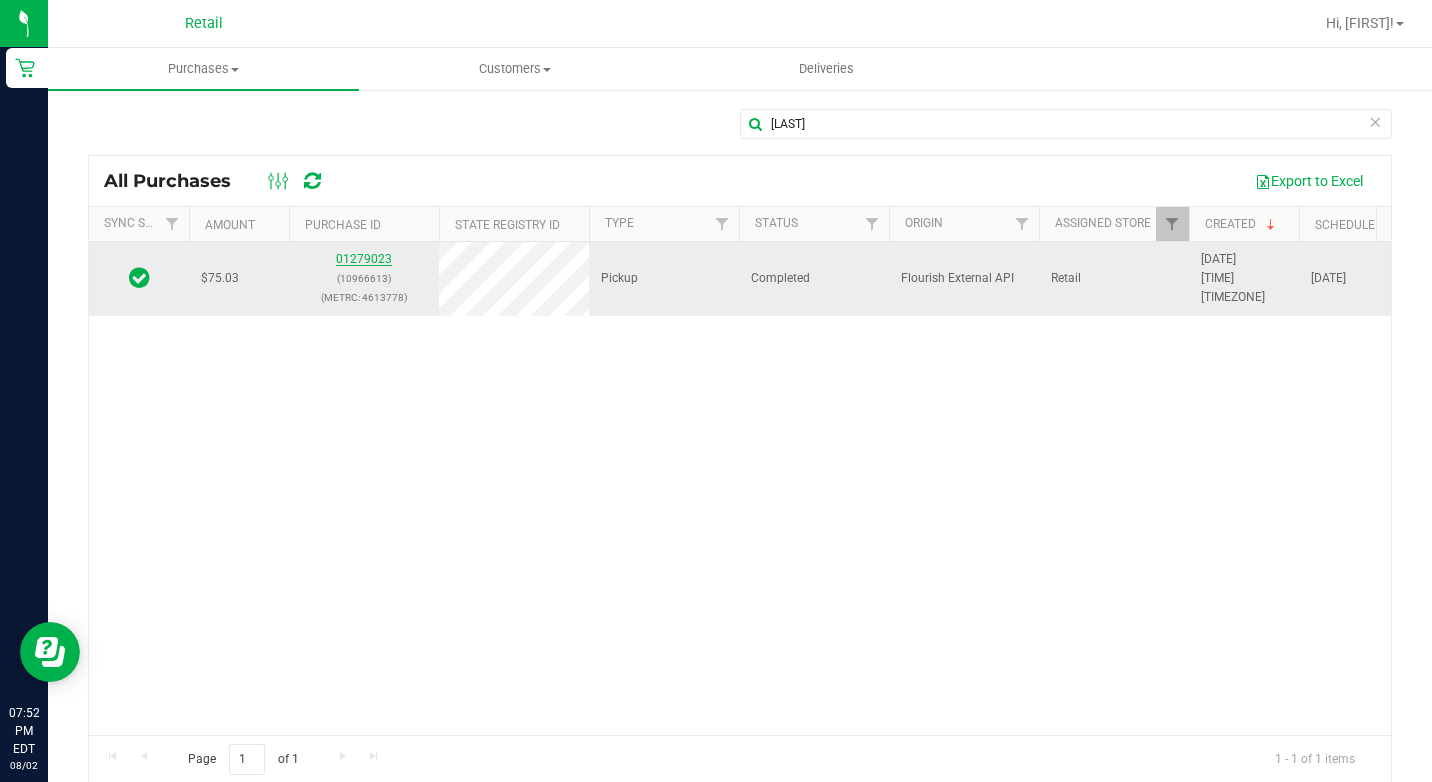 click on "01279023" at bounding box center [364, 259] 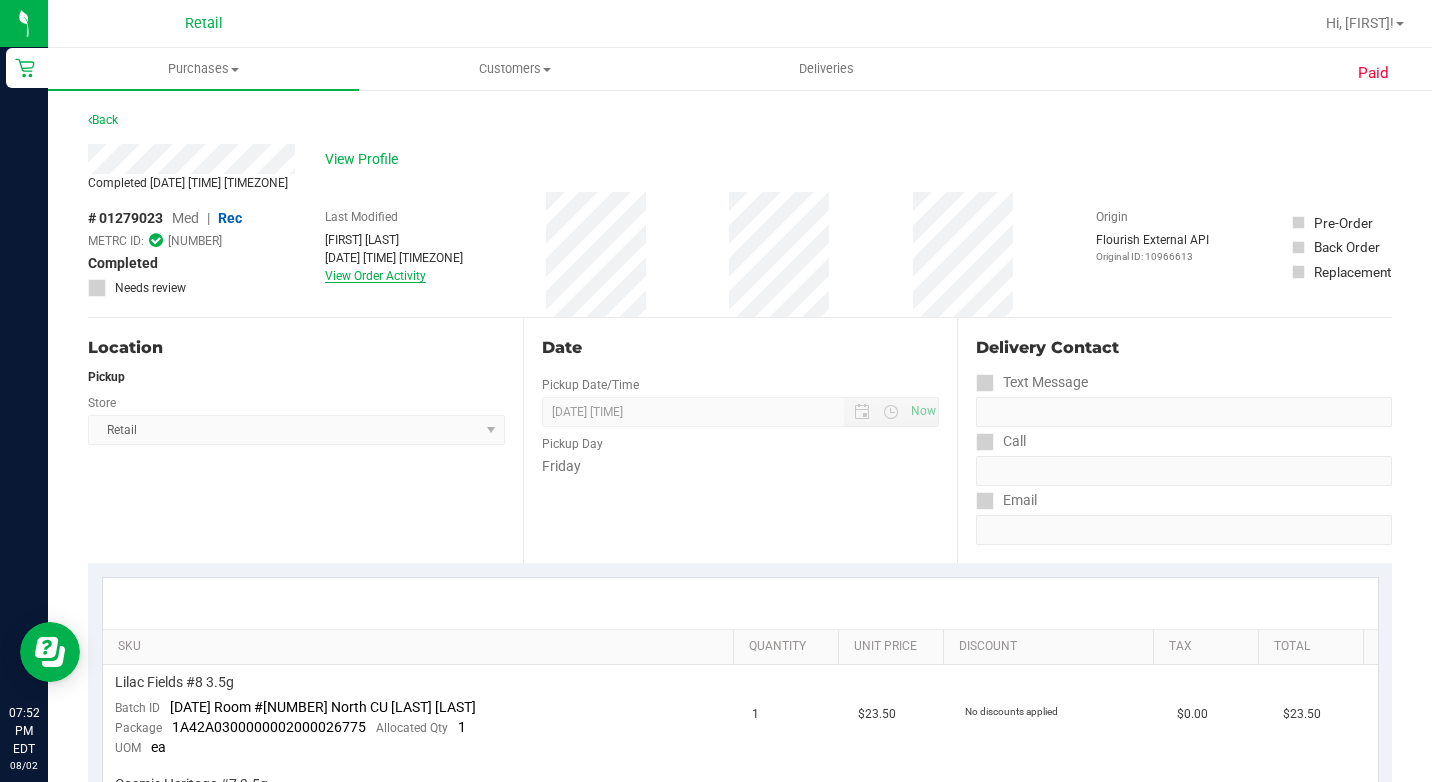click on "View Order Activity" at bounding box center [375, 276] 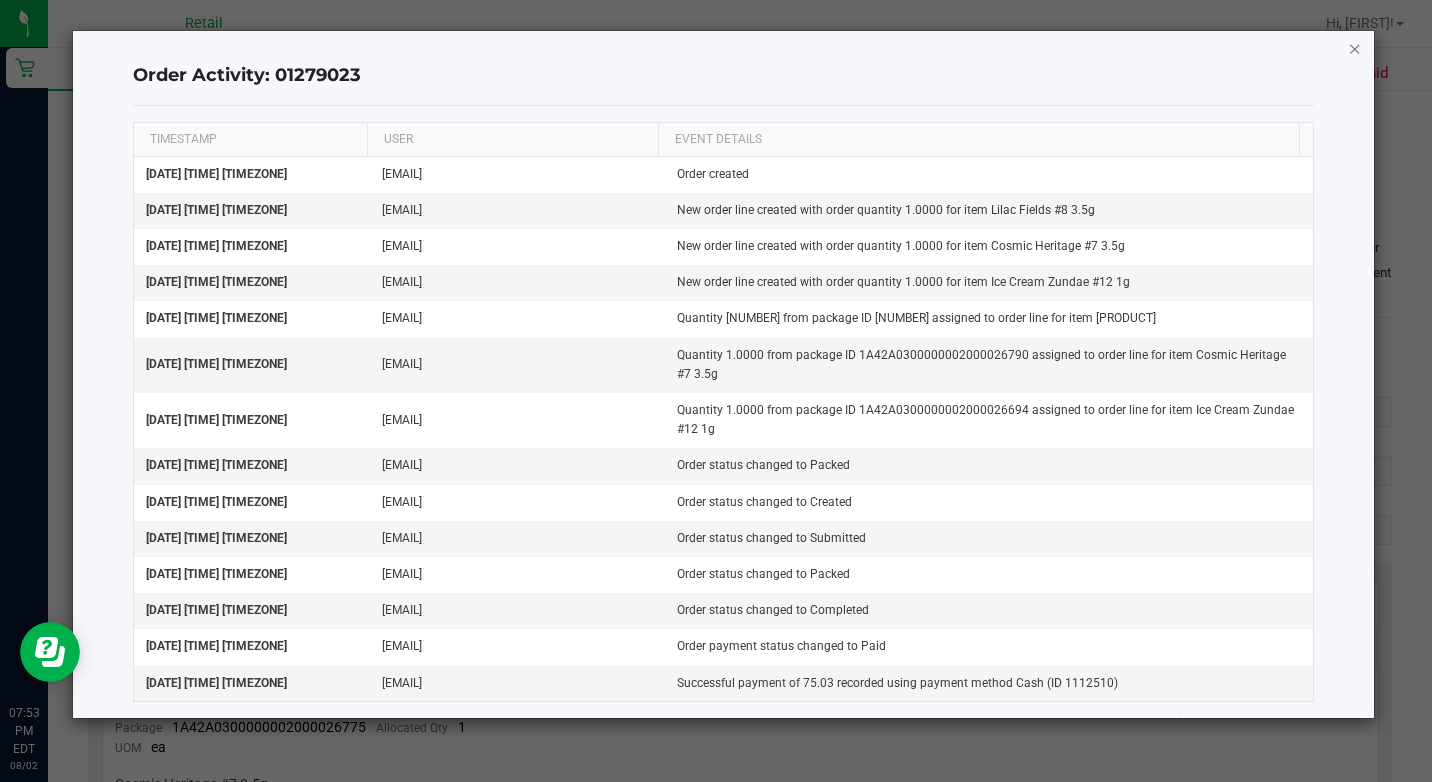 click 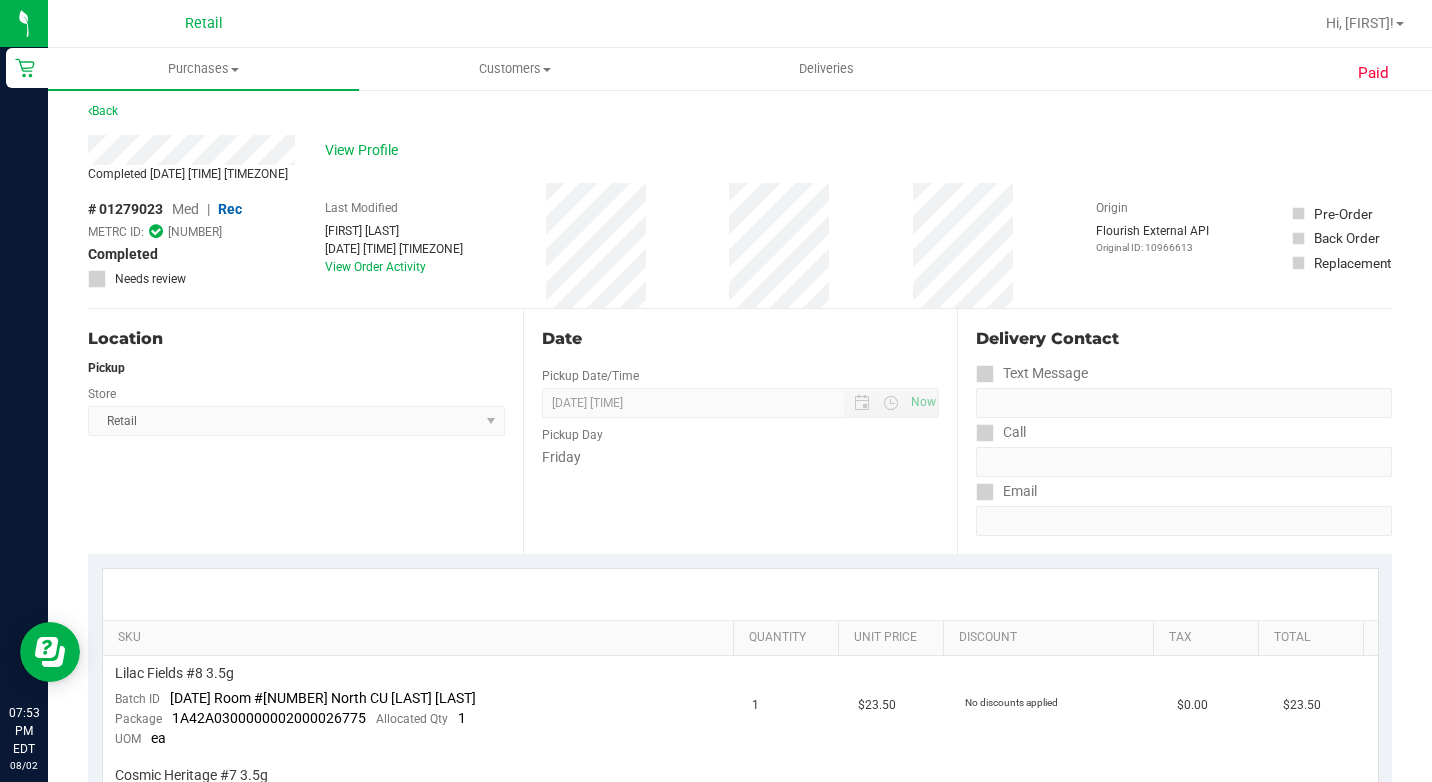 scroll, scrollTop: 0, scrollLeft: 0, axis: both 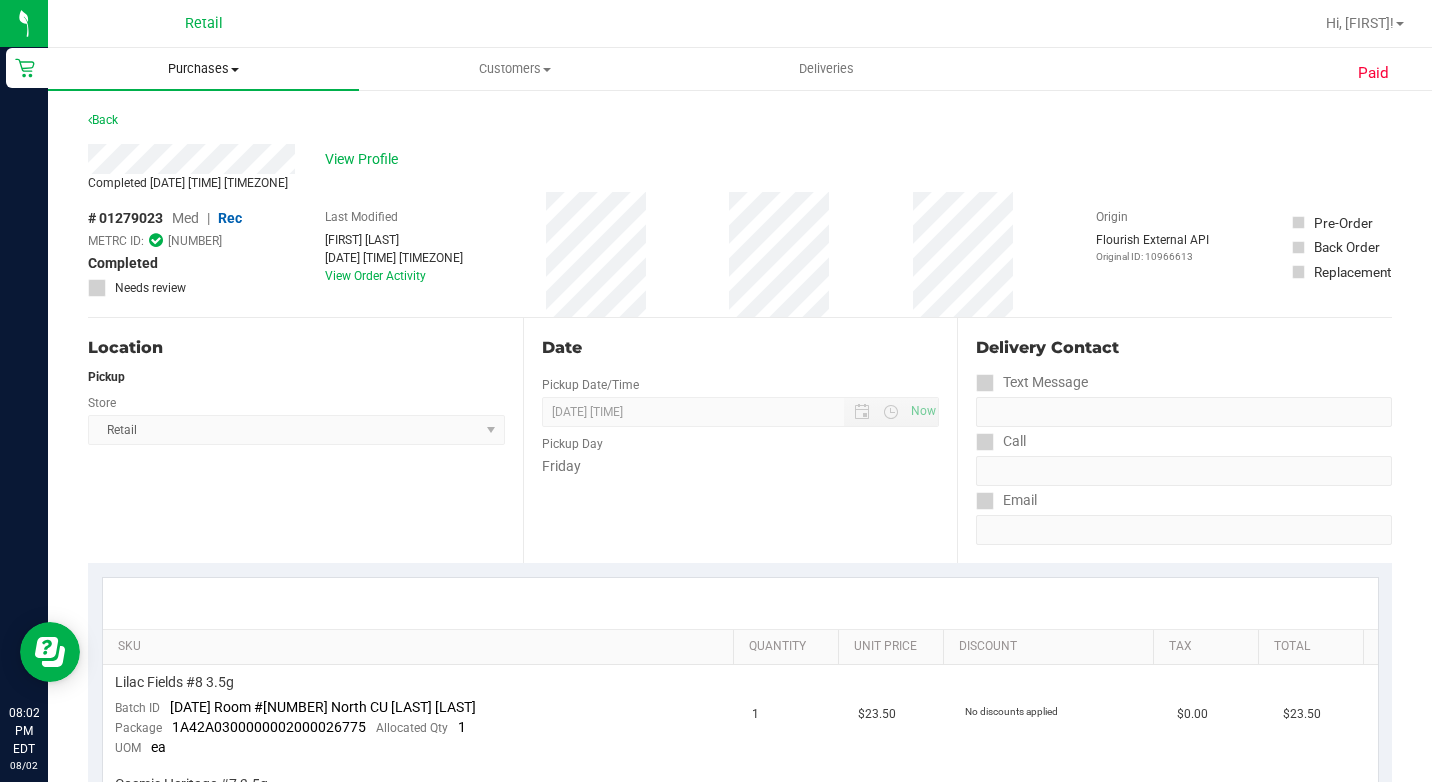 drag, startPoint x: 249, startPoint y: 63, endPoint x: 223, endPoint y: 68, distance: 26.476404 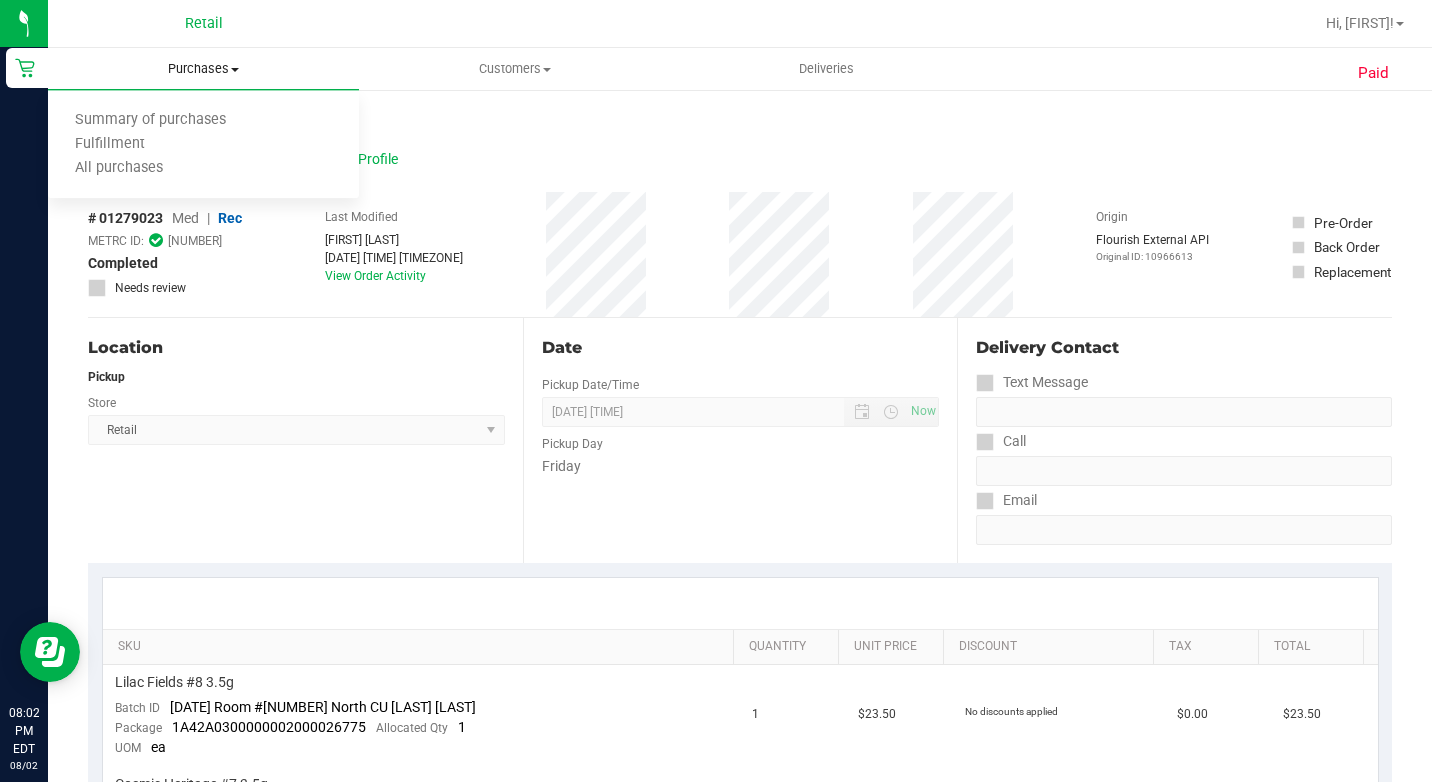click on "Purchases" at bounding box center [203, 69] 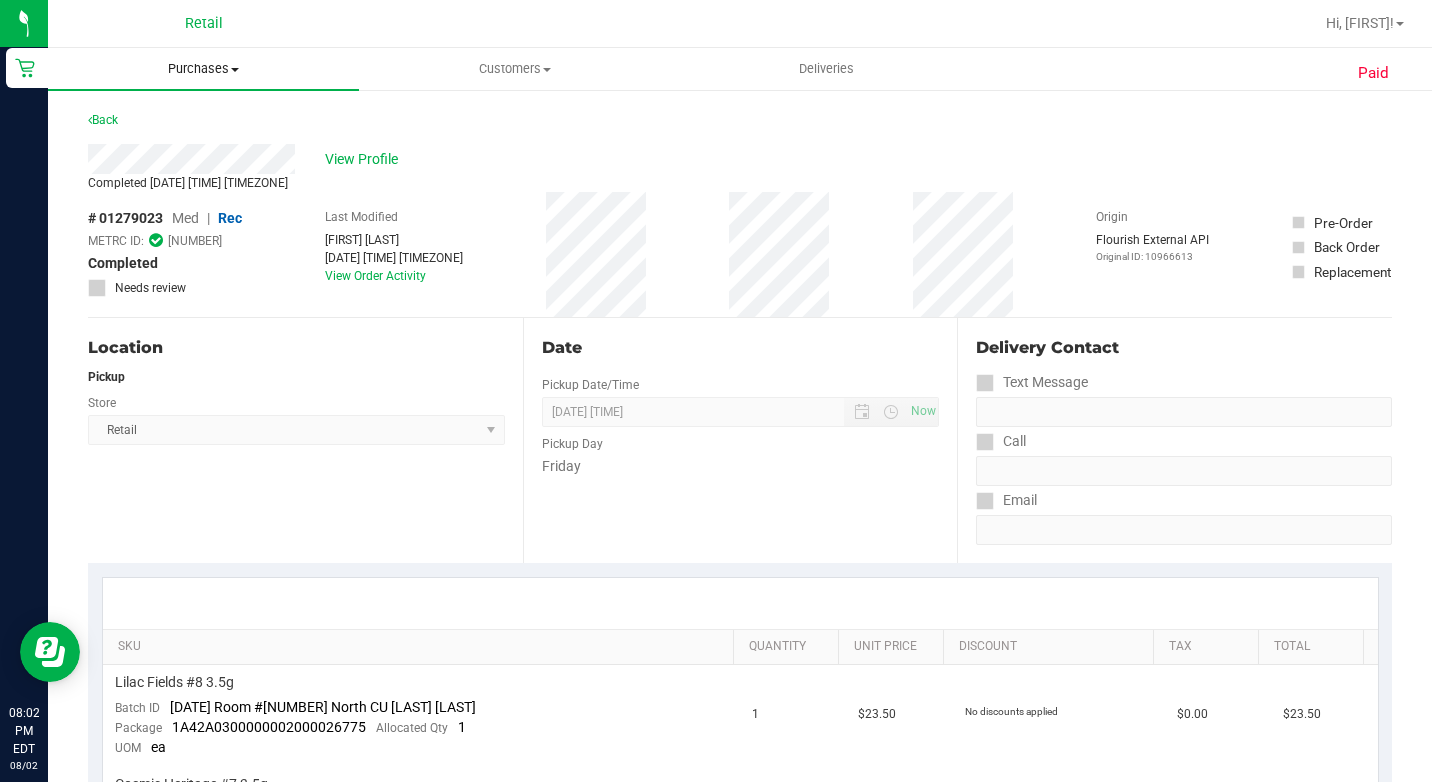 click on "Purchases" at bounding box center [203, 69] 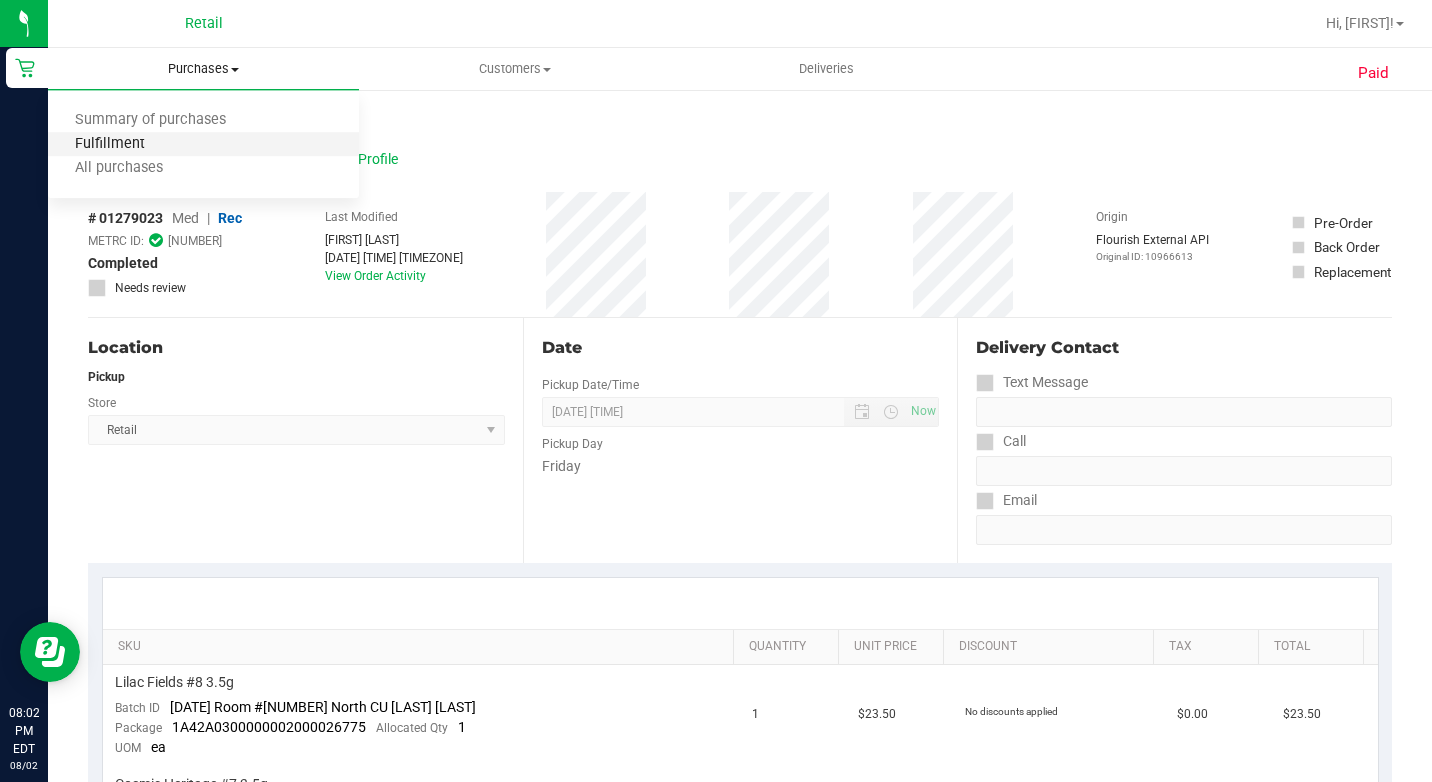 click on "Fulfillment" at bounding box center (110, 144) 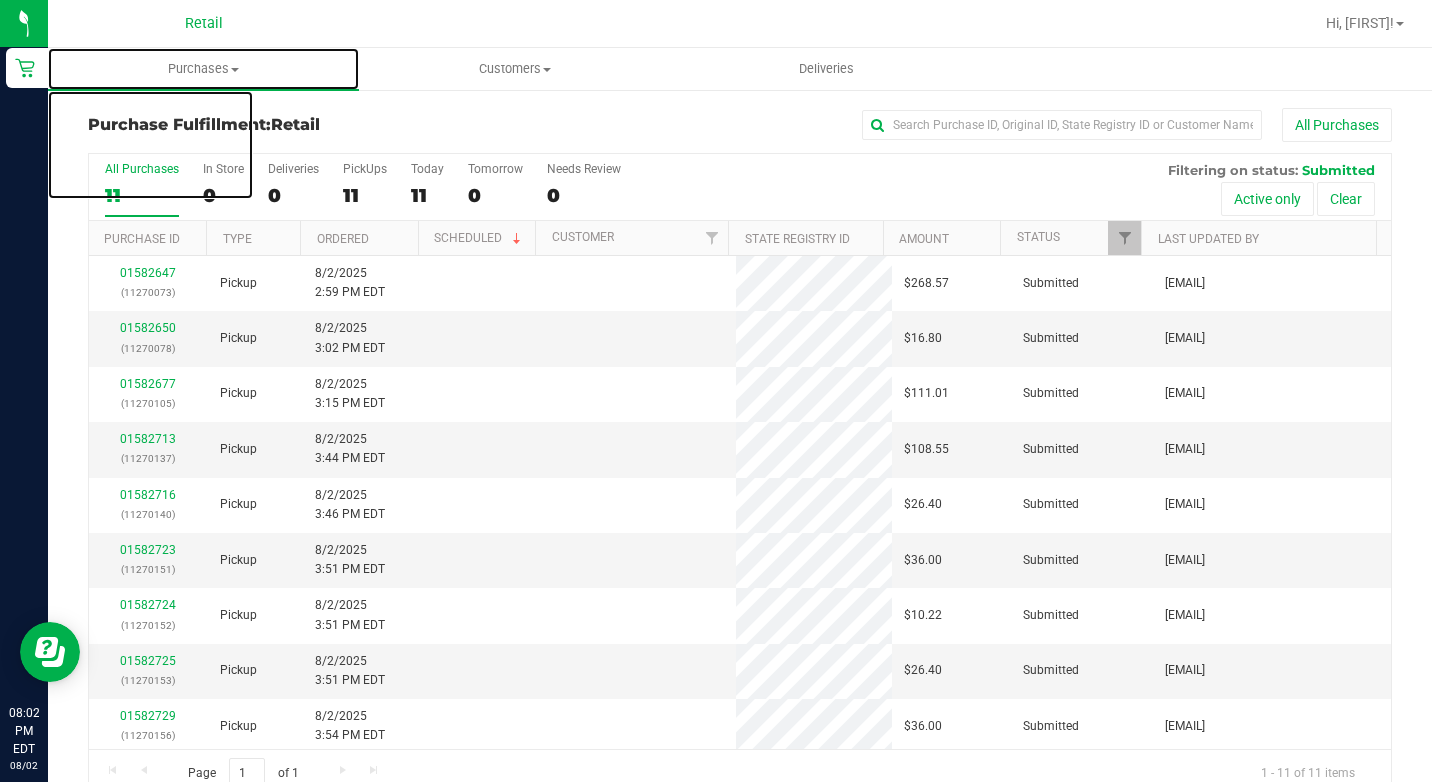 click on "Purchases" at bounding box center [203, 69] 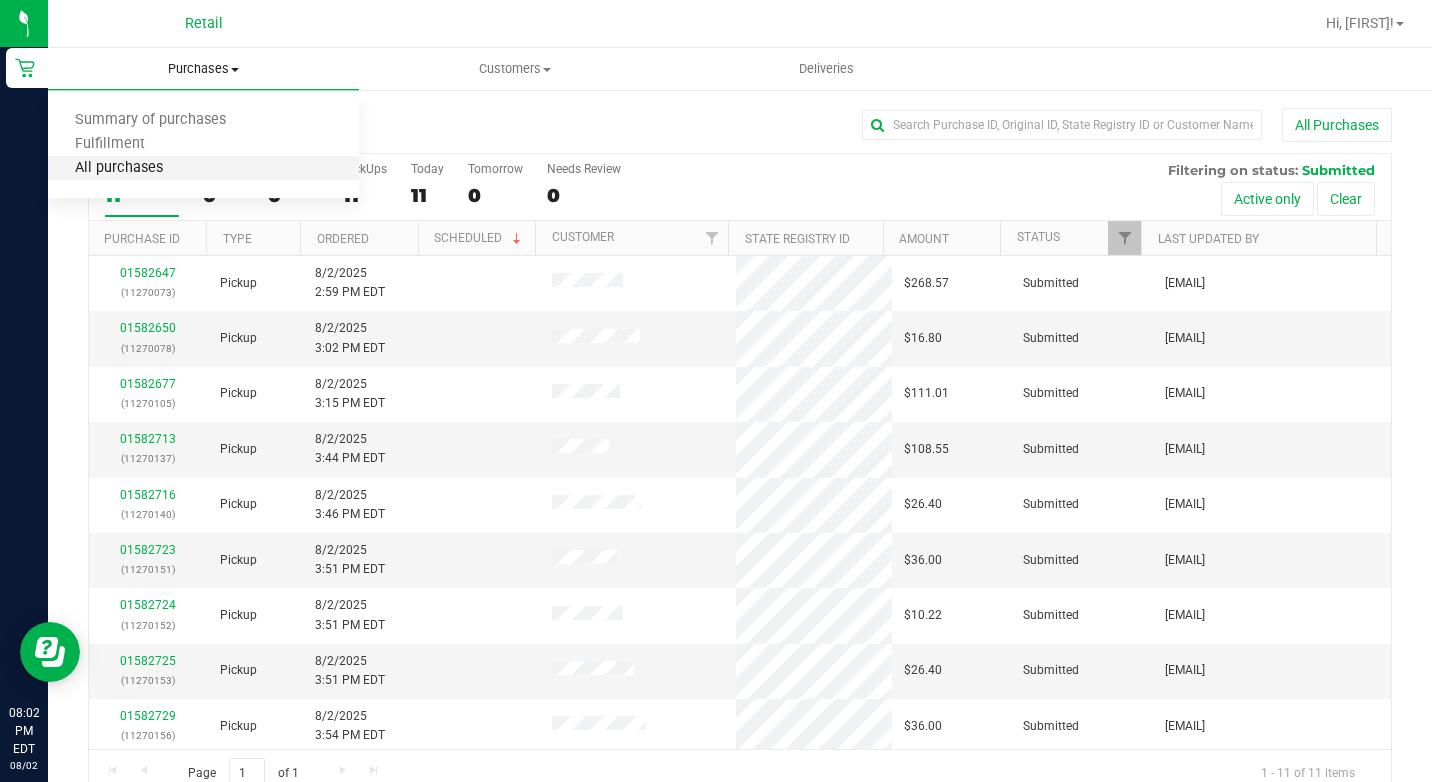 click on "All purchases" at bounding box center [119, 168] 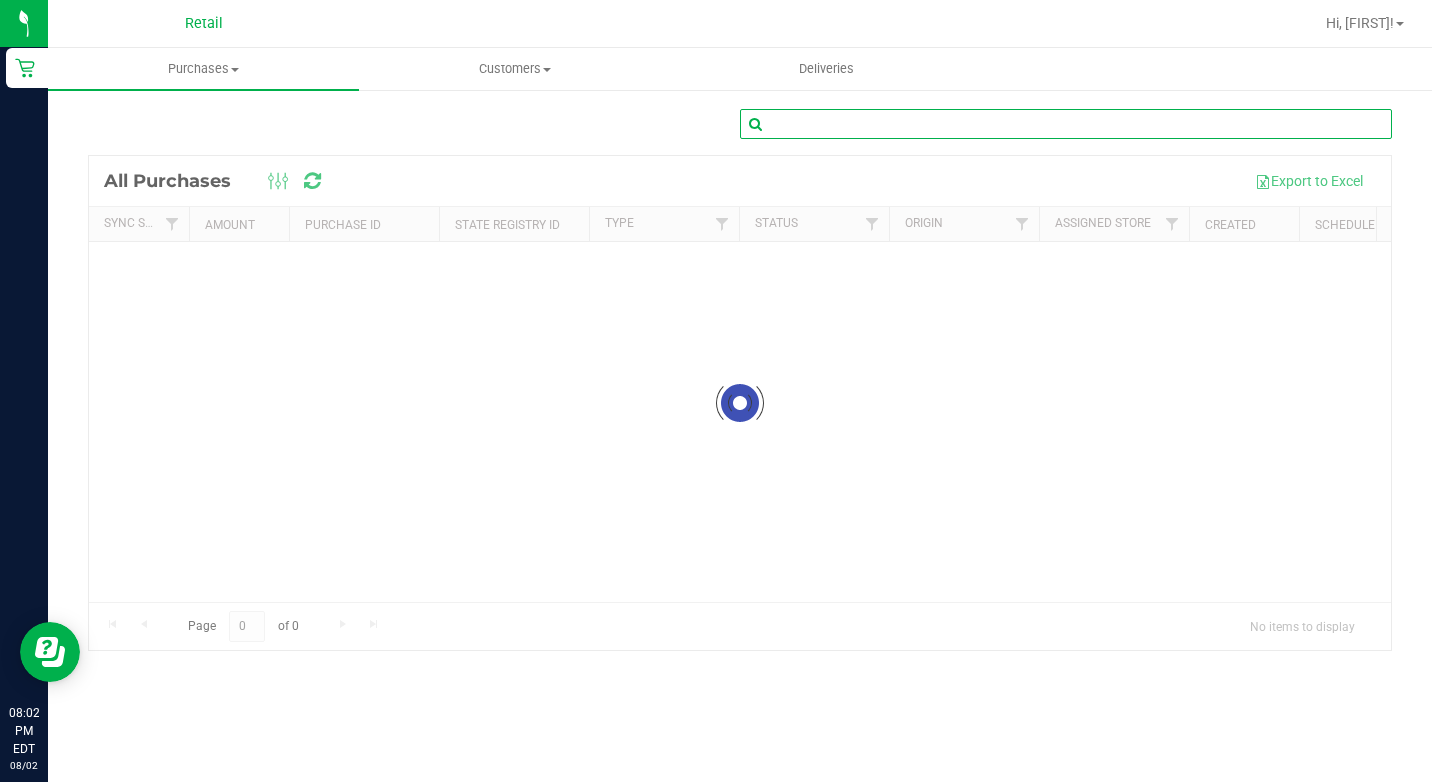 click at bounding box center [1066, 124] 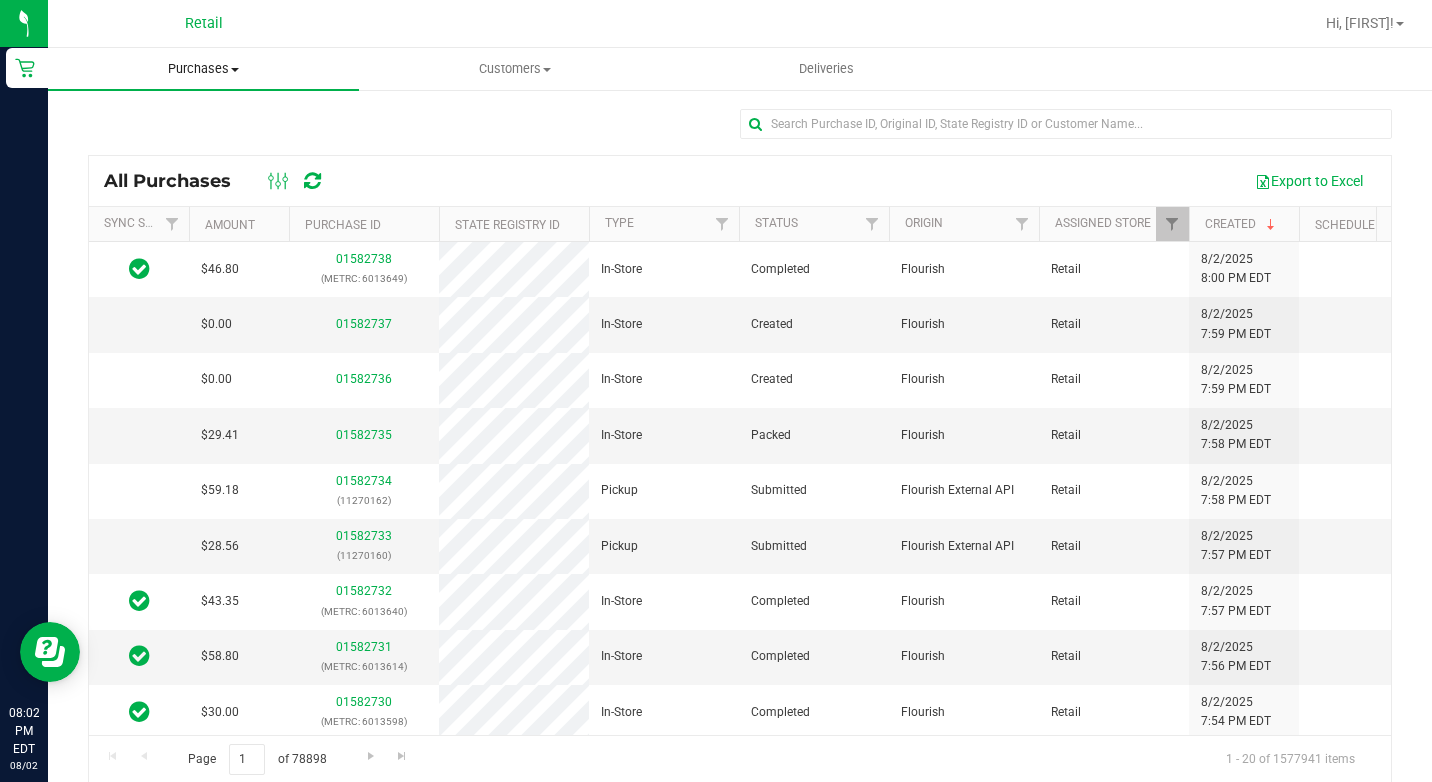 click on "Purchases" at bounding box center (203, 69) 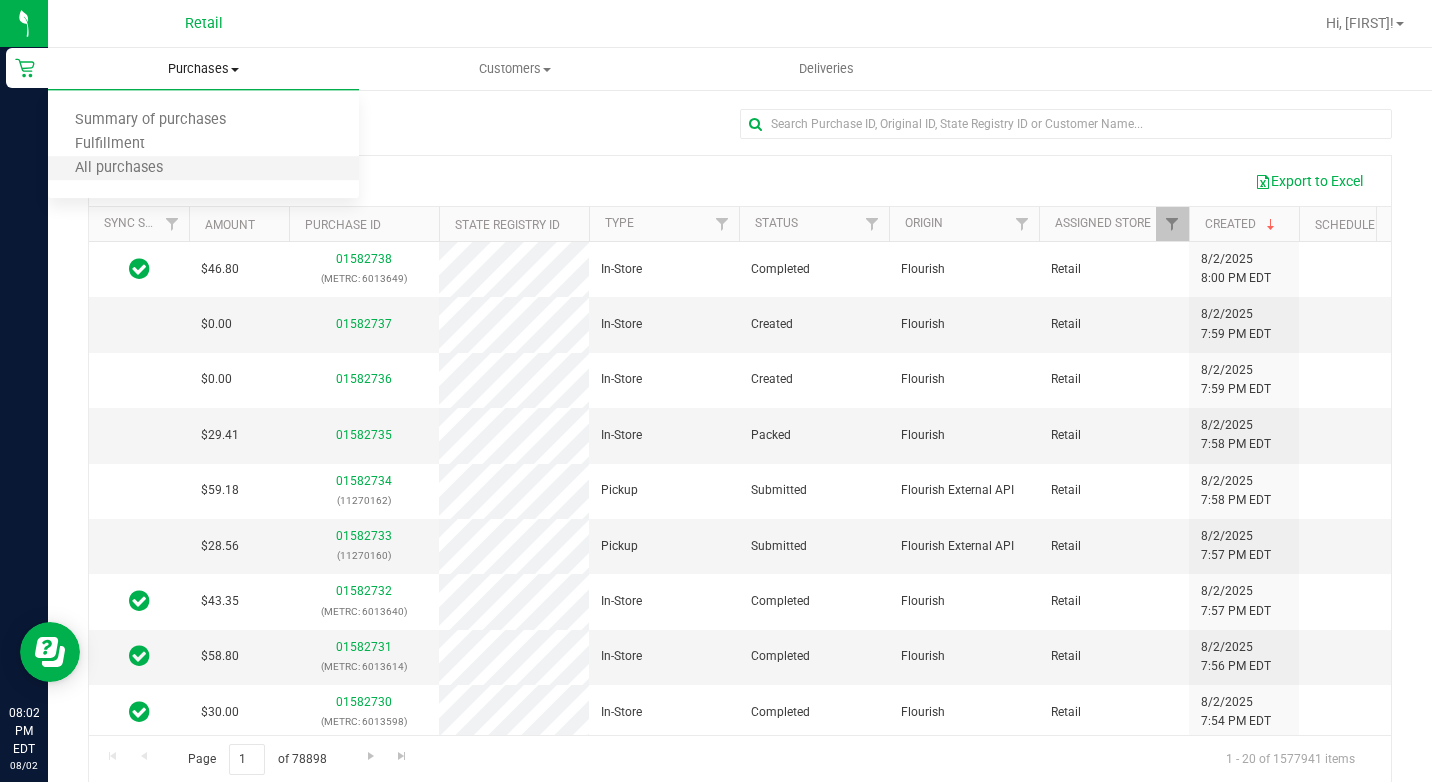 click on "All purchases" at bounding box center (203, 169) 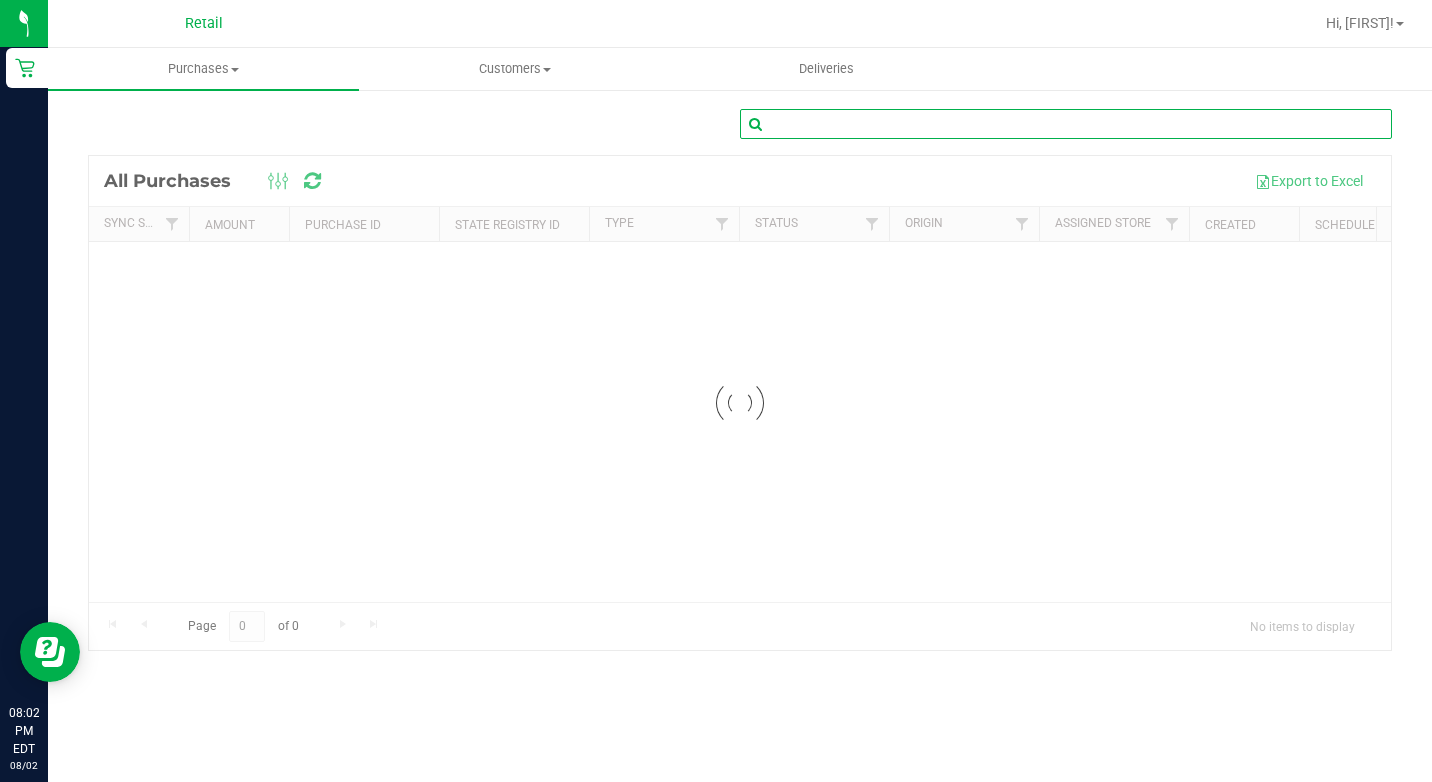 click at bounding box center (1066, 124) 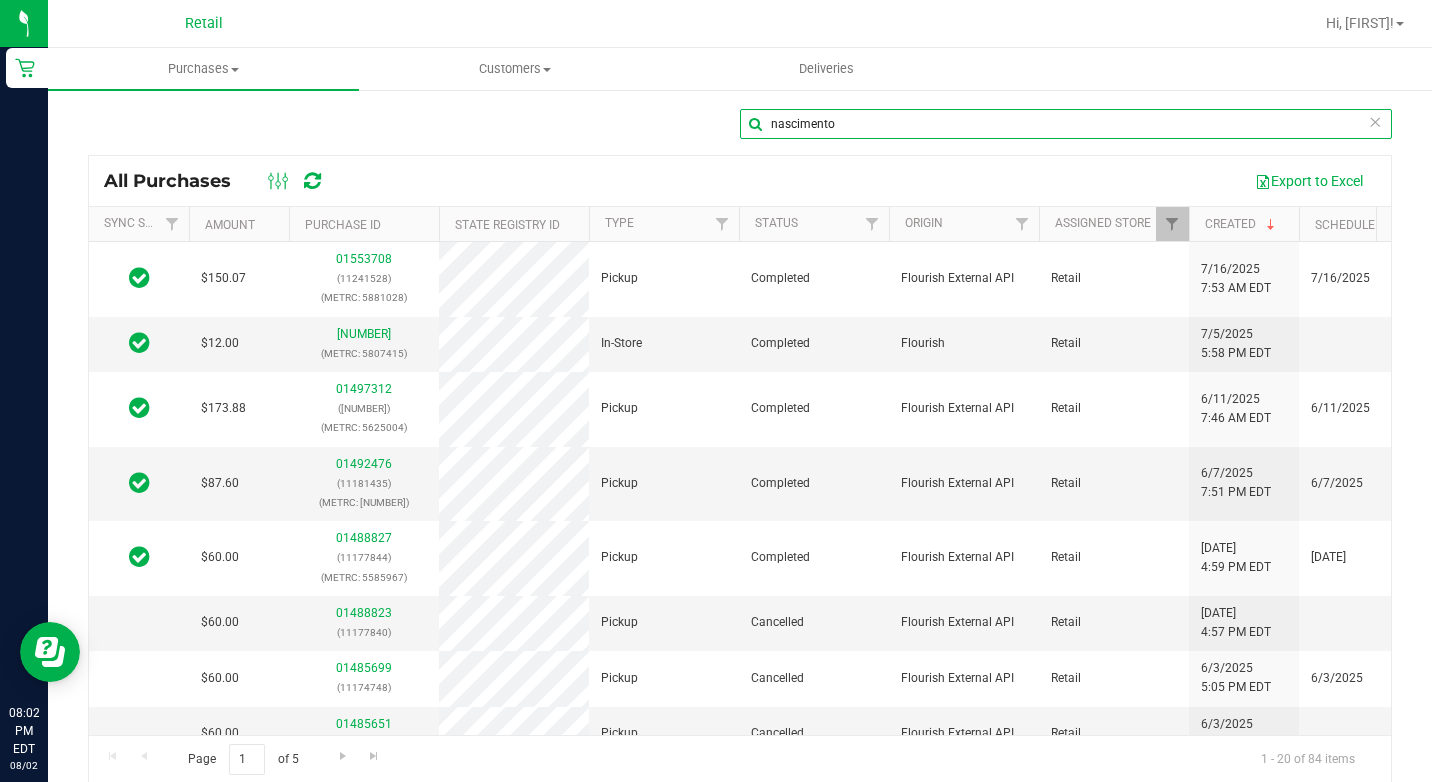 scroll, scrollTop: 0, scrollLeft: 70, axis: horizontal 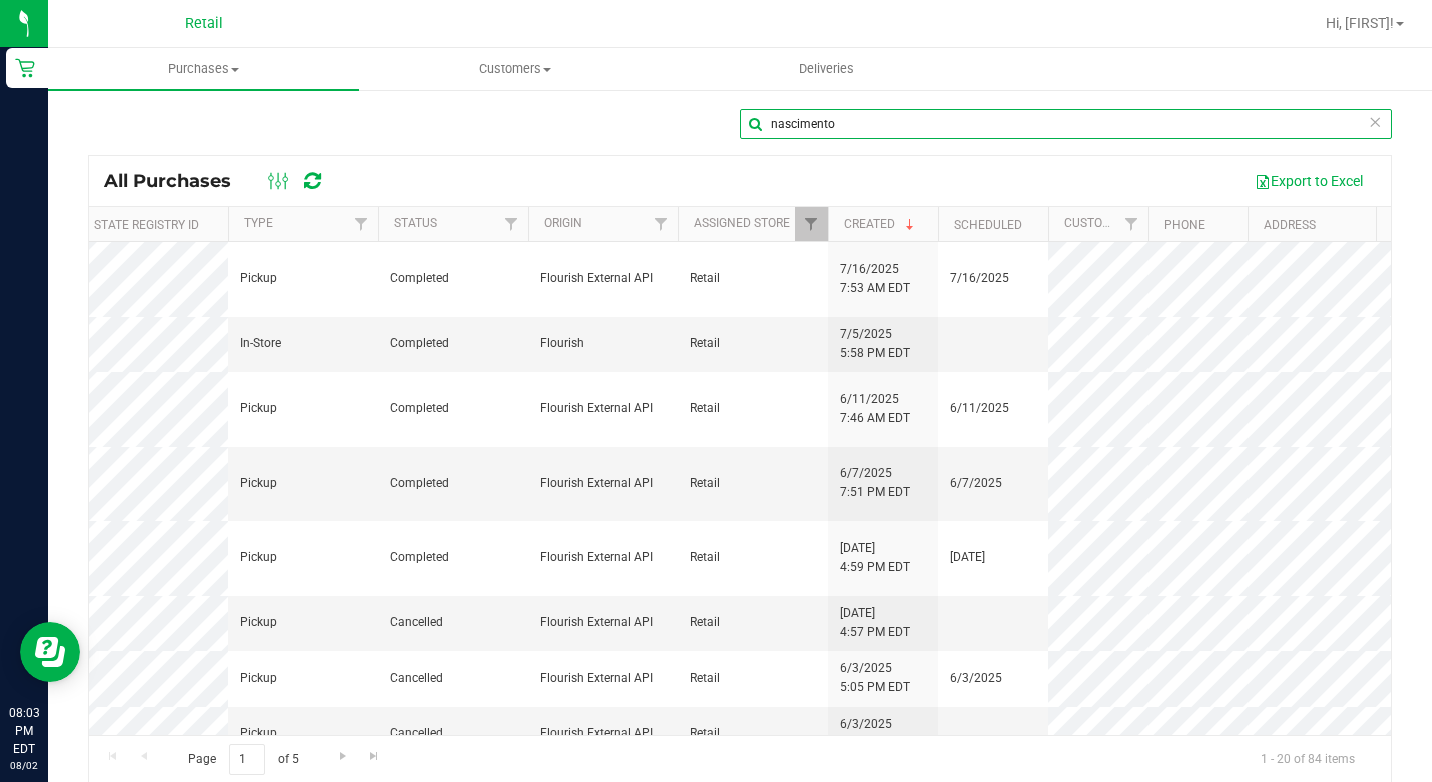 type on "nascimento" 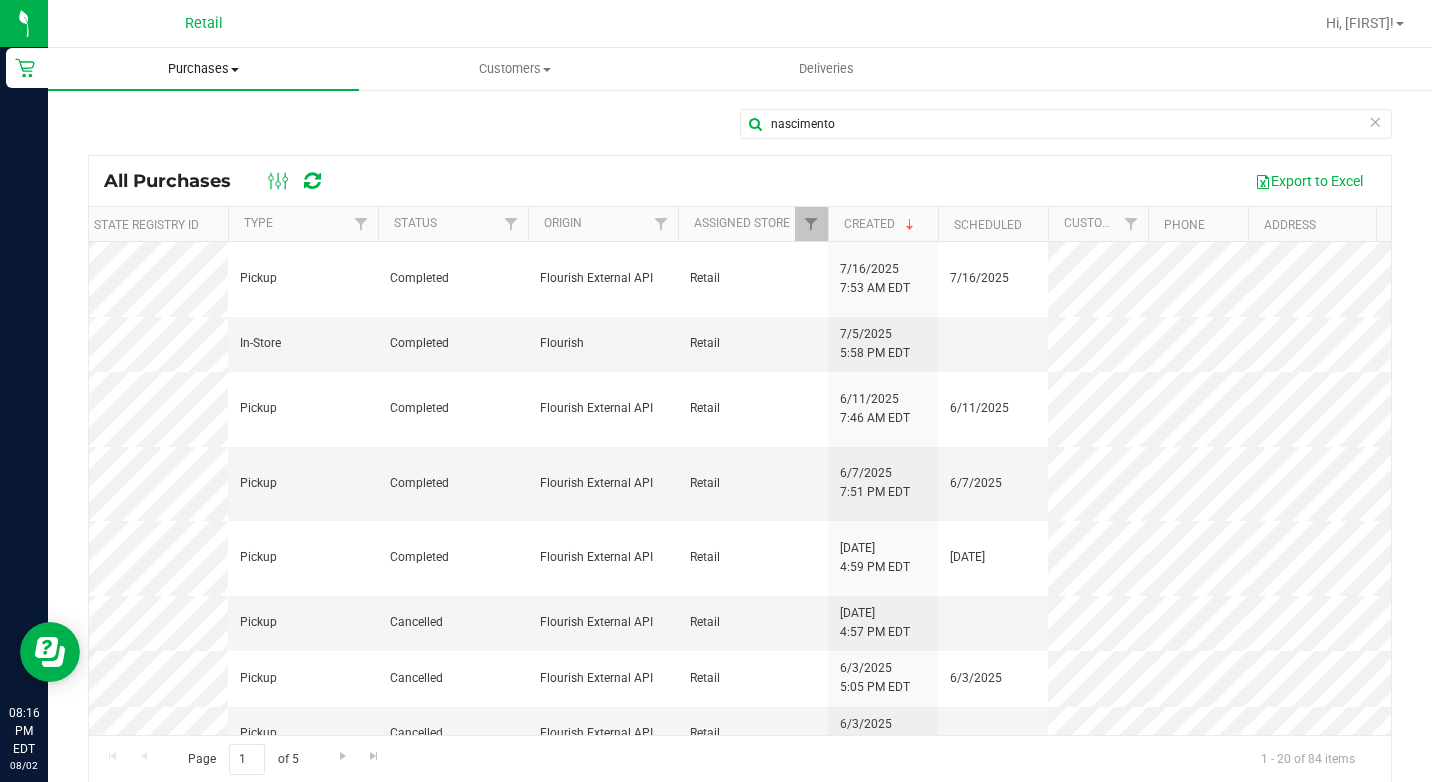 click on "Purchases" at bounding box center [203, 69] 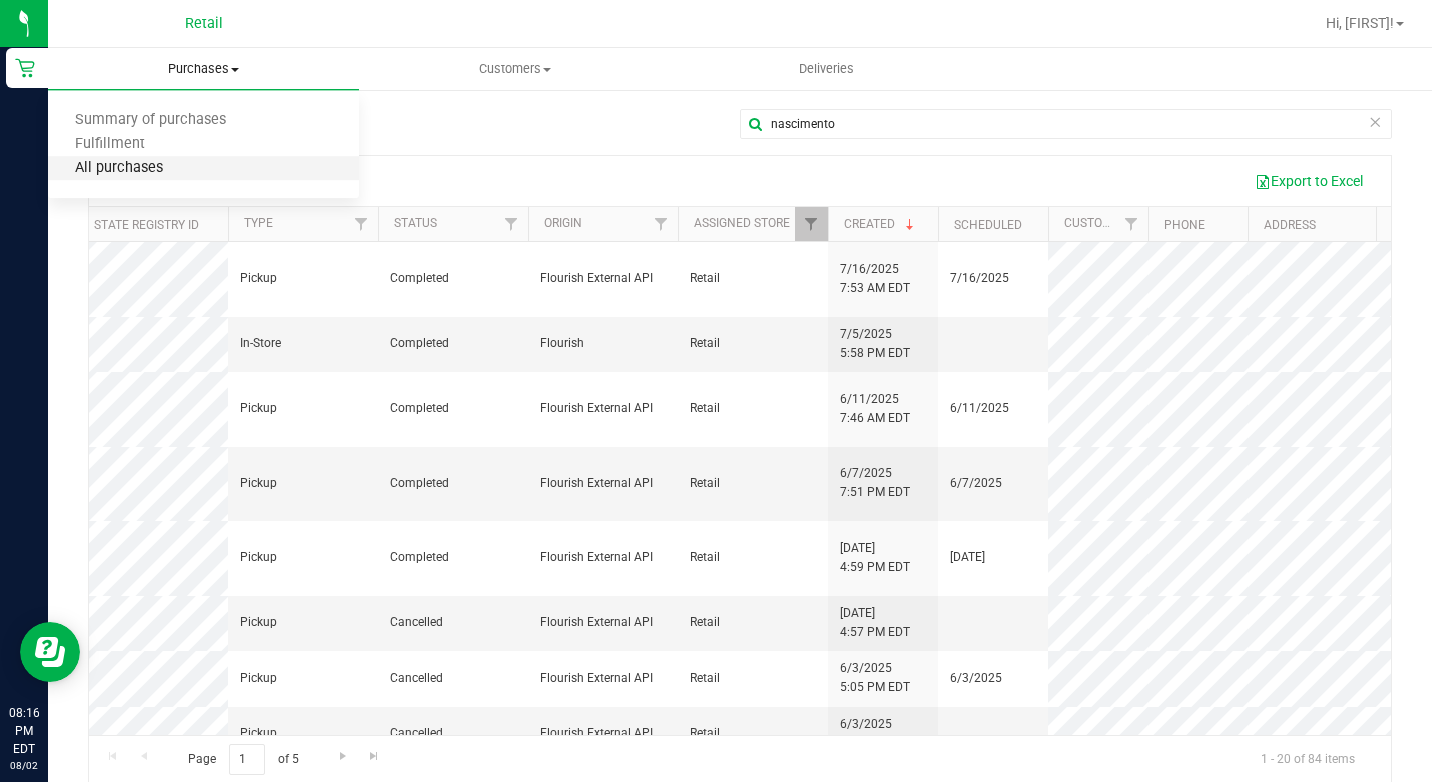 click on "All purchases" at bounding box center [119, 168] 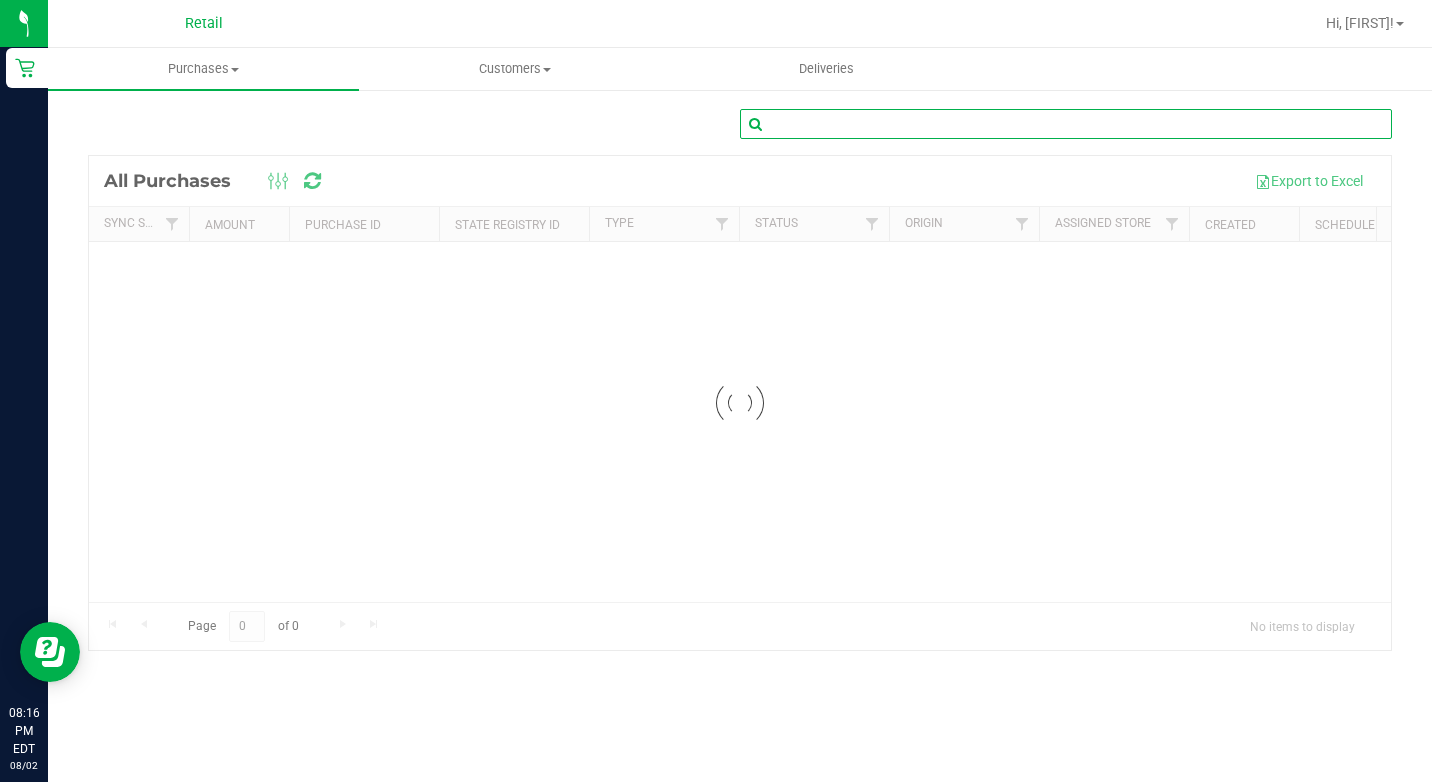 click at bounding box center [1066, 124] 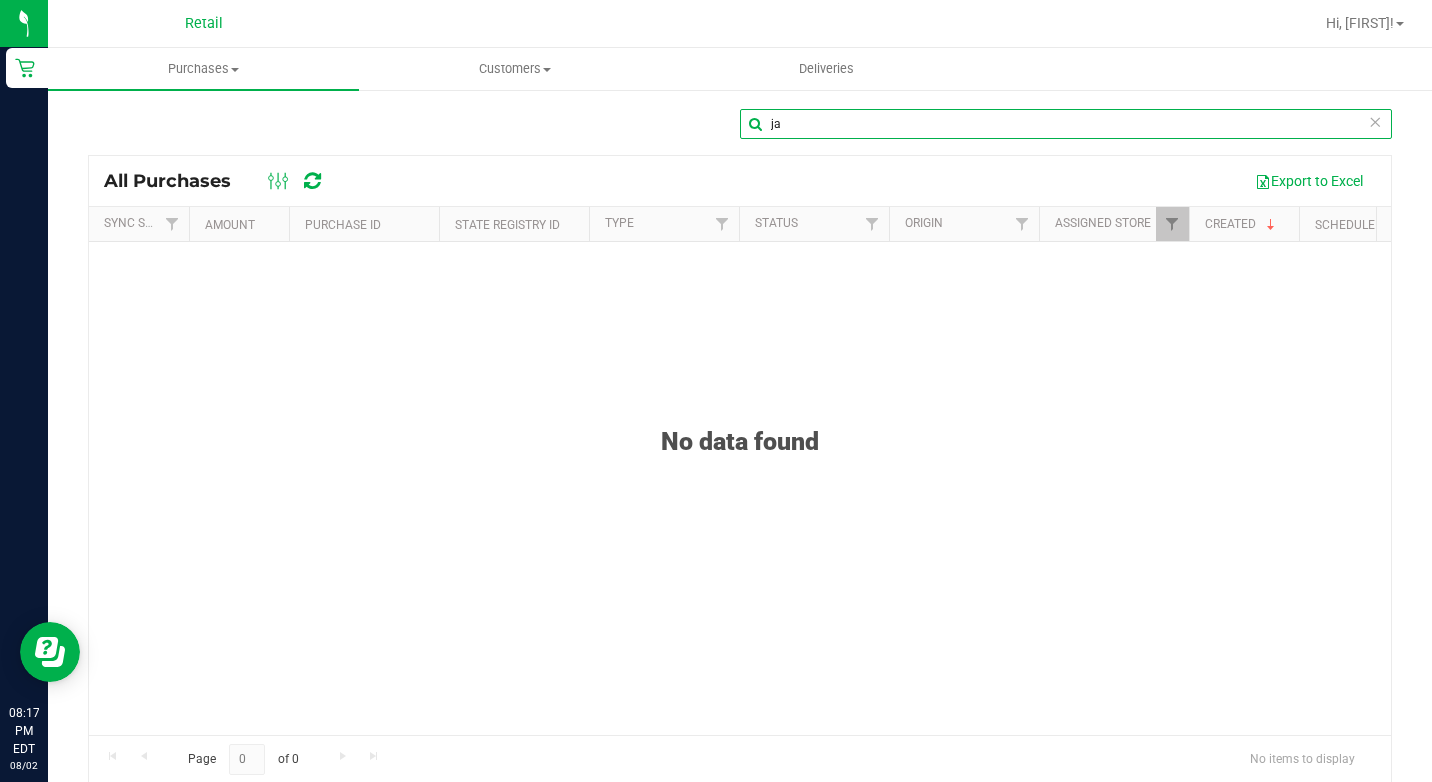 type on "j" 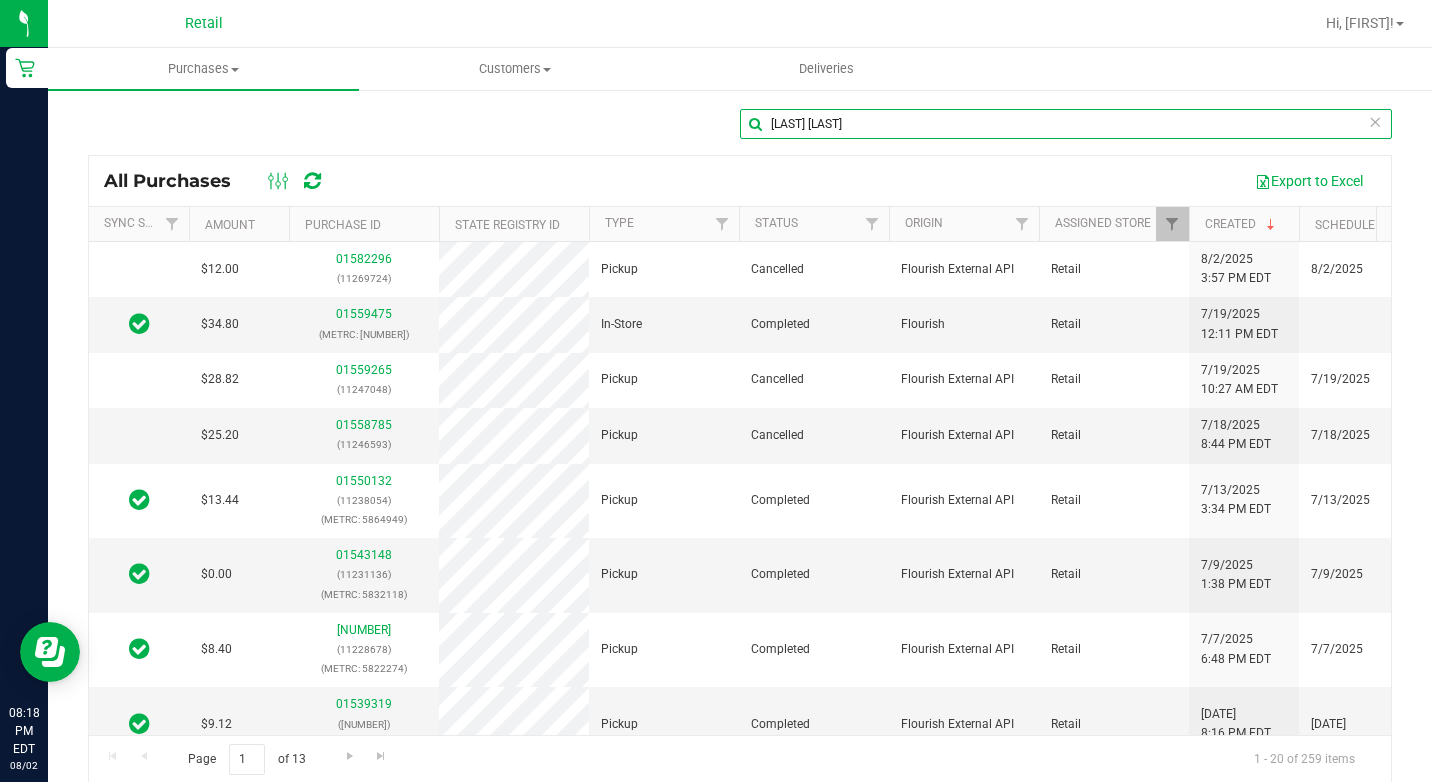 scroll, scrollTop: 0, scrollLeft: 111, axis: horizontal 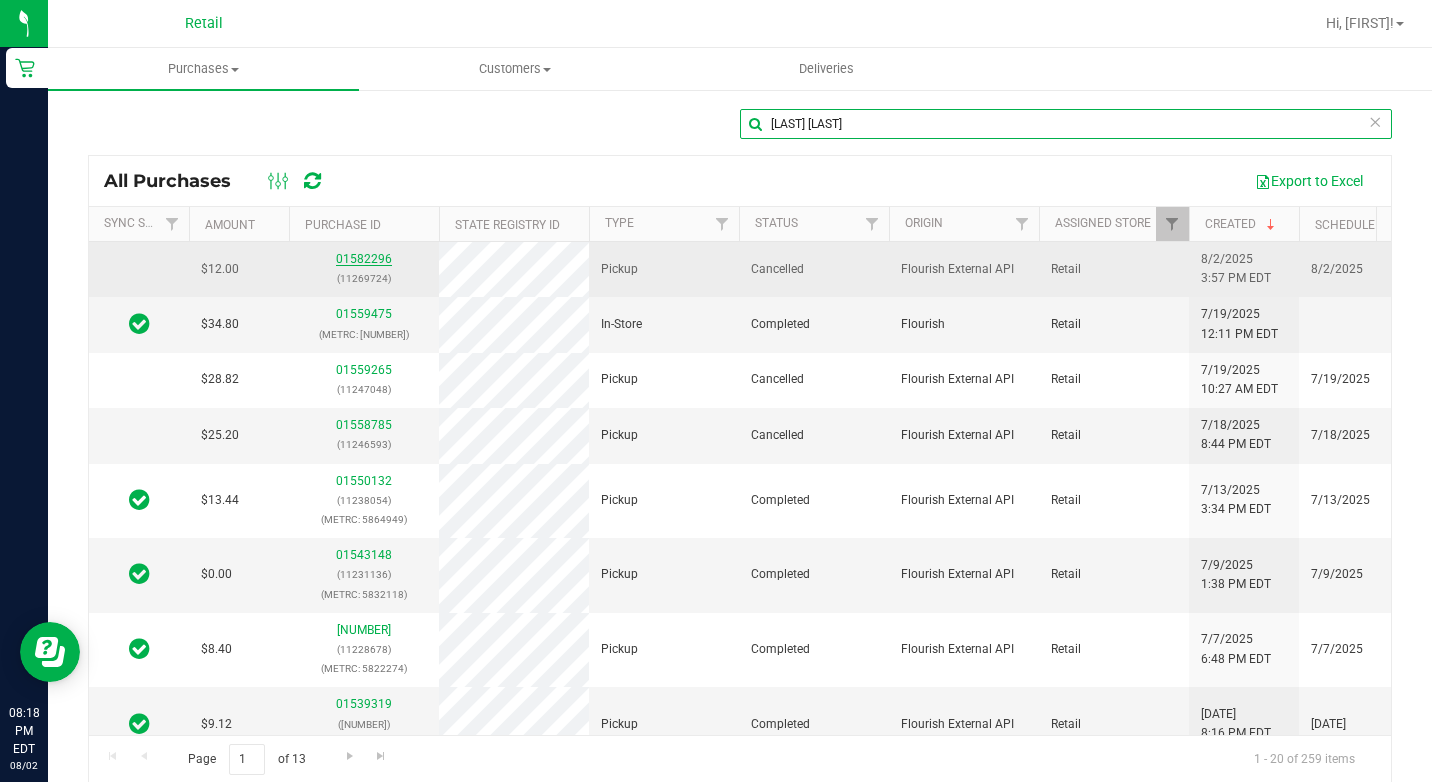 type on "[LAST] [LAST]" 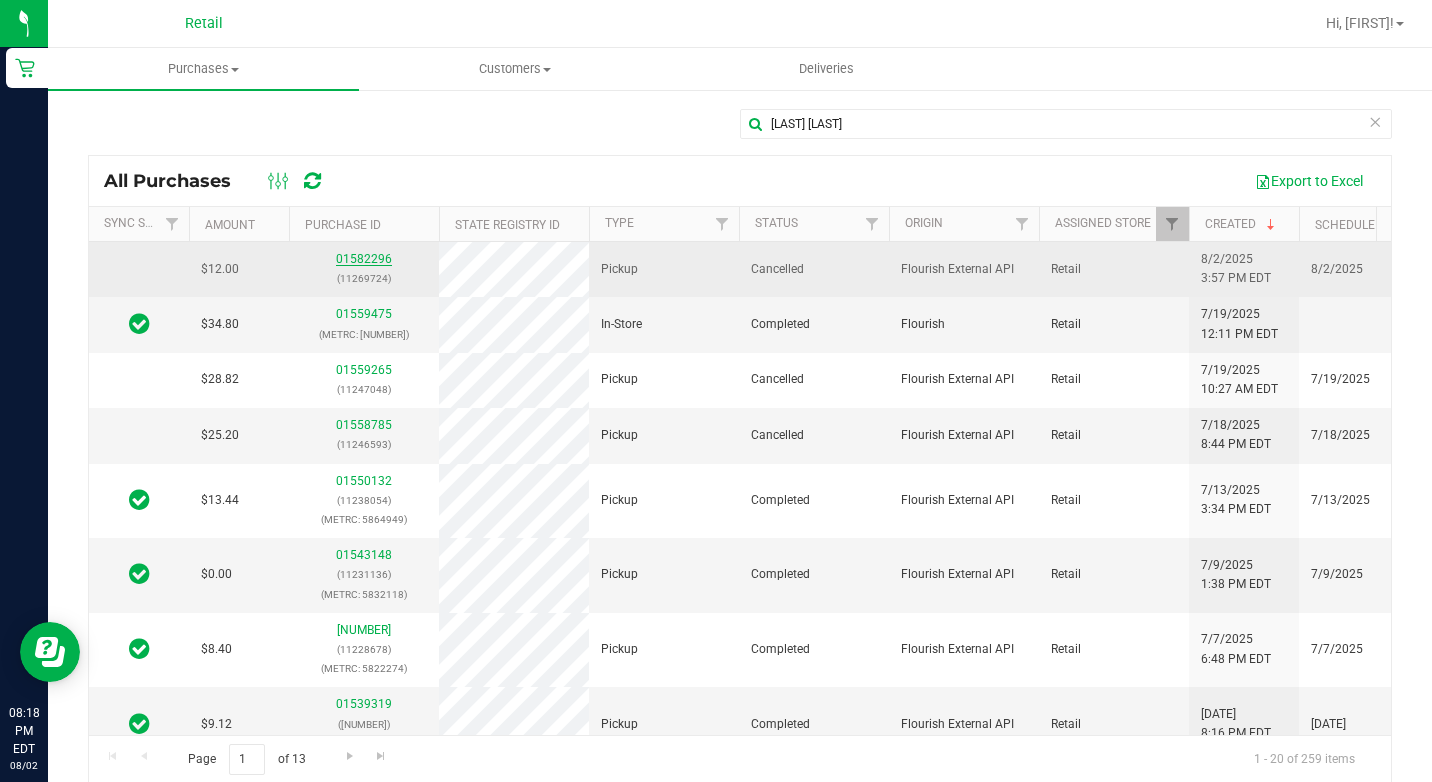 click on "01582296" at bounding box center [364, 259] 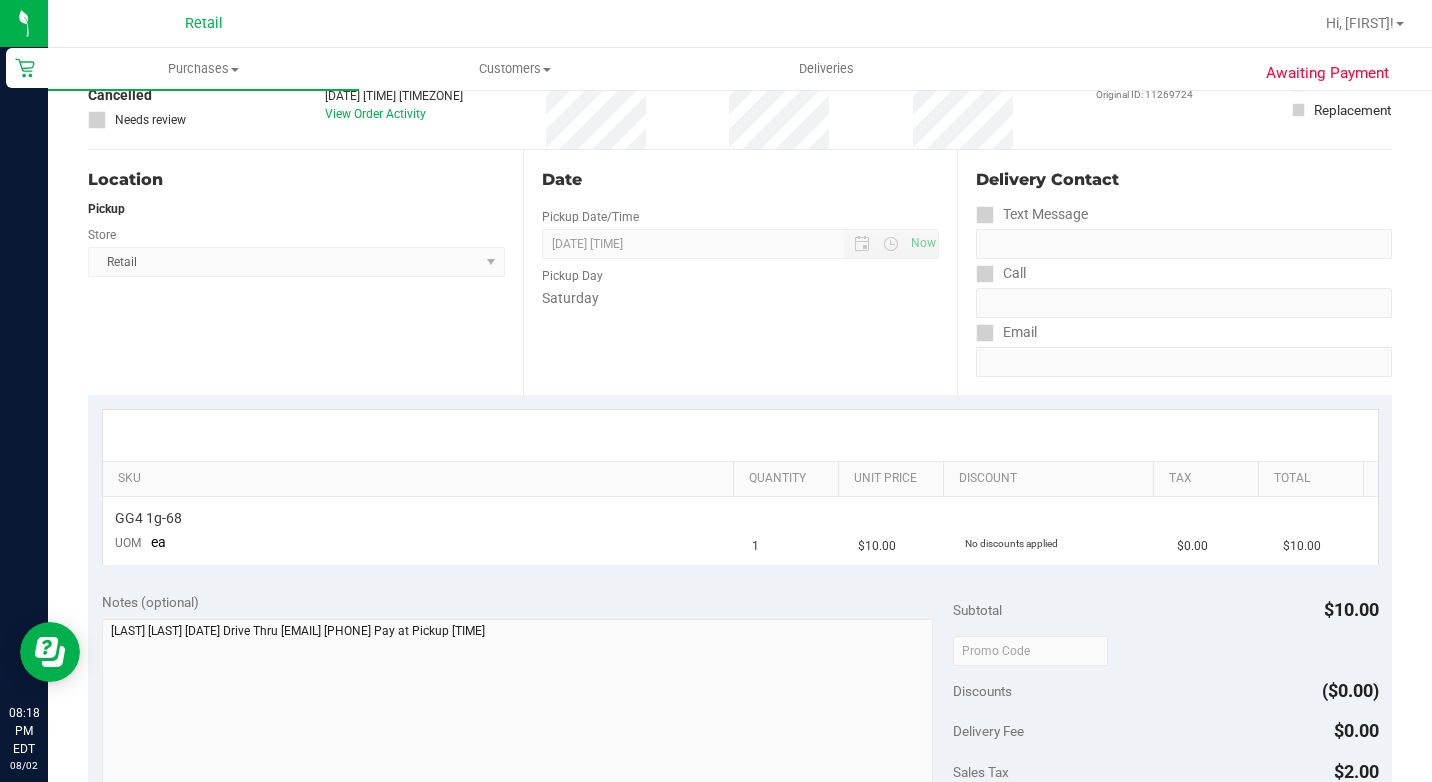 scroll, scrollTop: 0, scrollLeft: 0, axis: both 